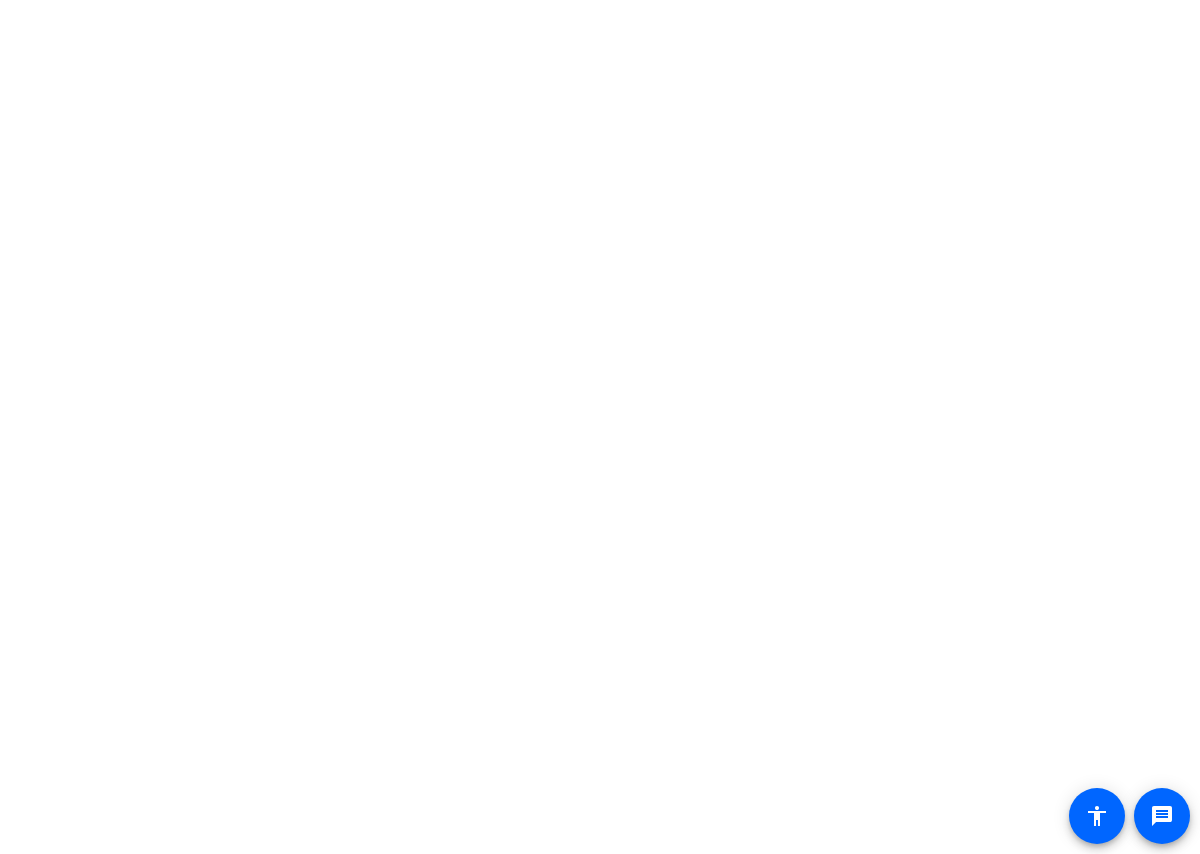 scroll, scrollTop: 0, scrollLeft: 0, axis: both 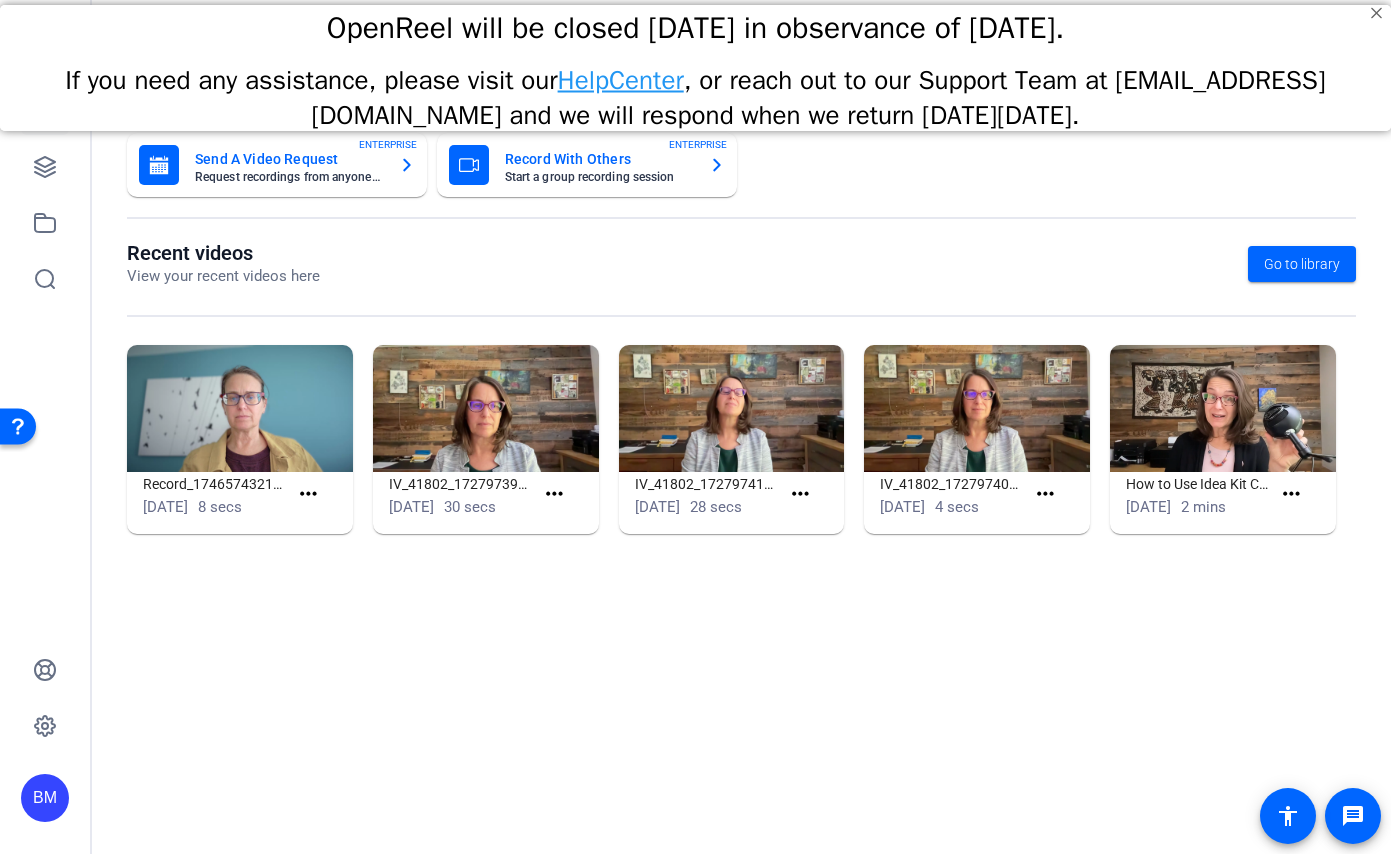 click on "OpenReel will be closed [DATE] in observance of [DATE]." at bounding box center [695, 28] 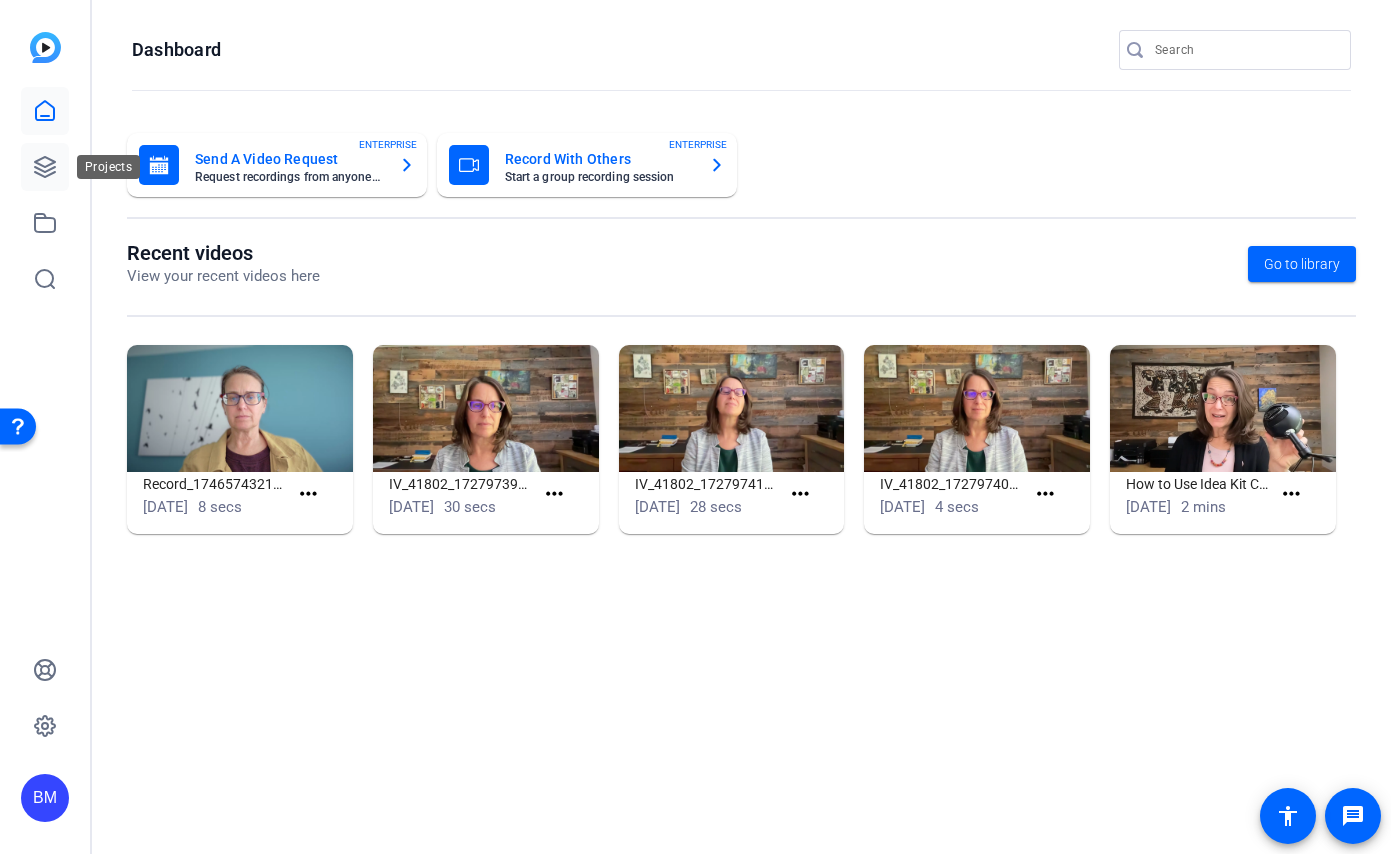 click 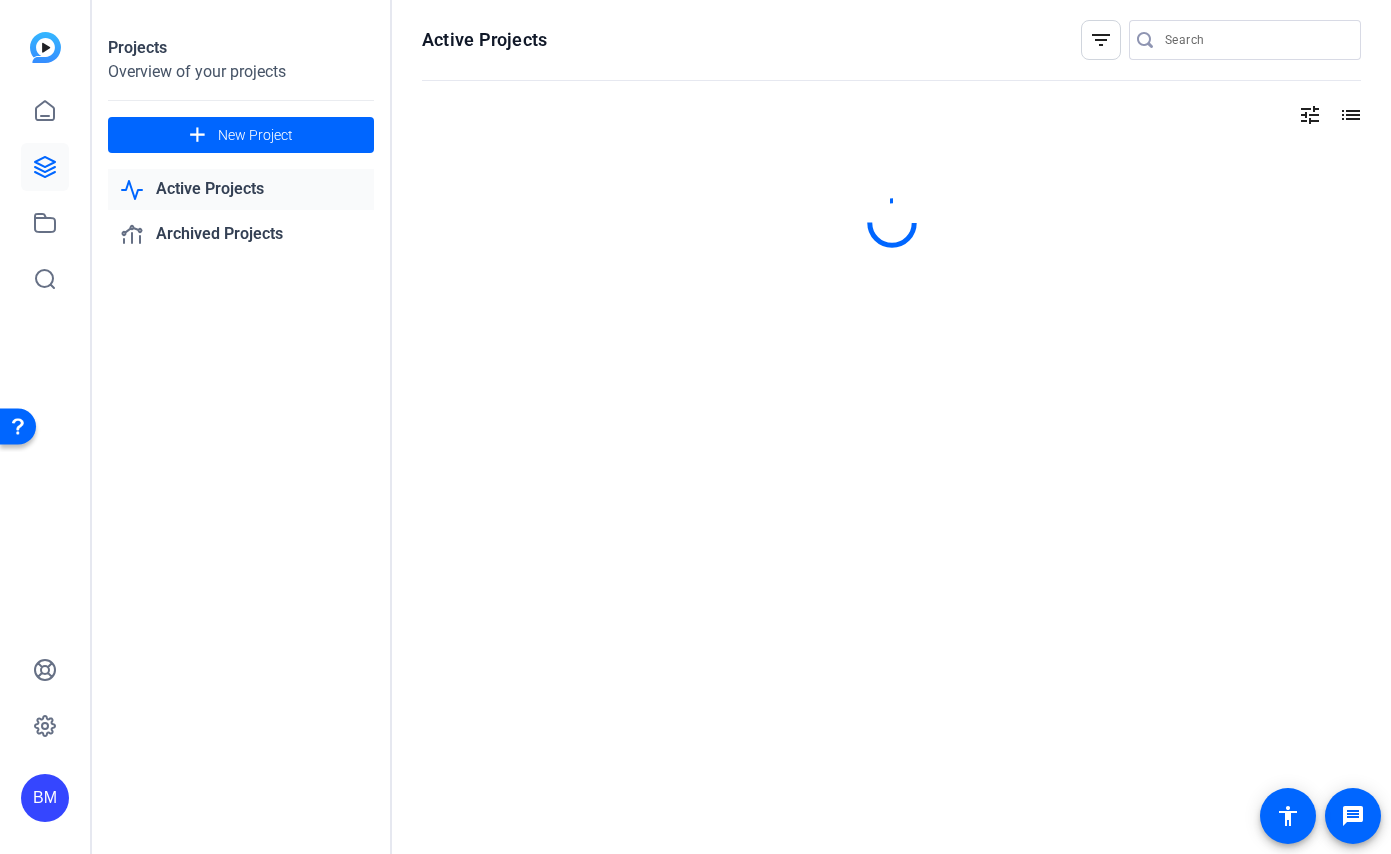click 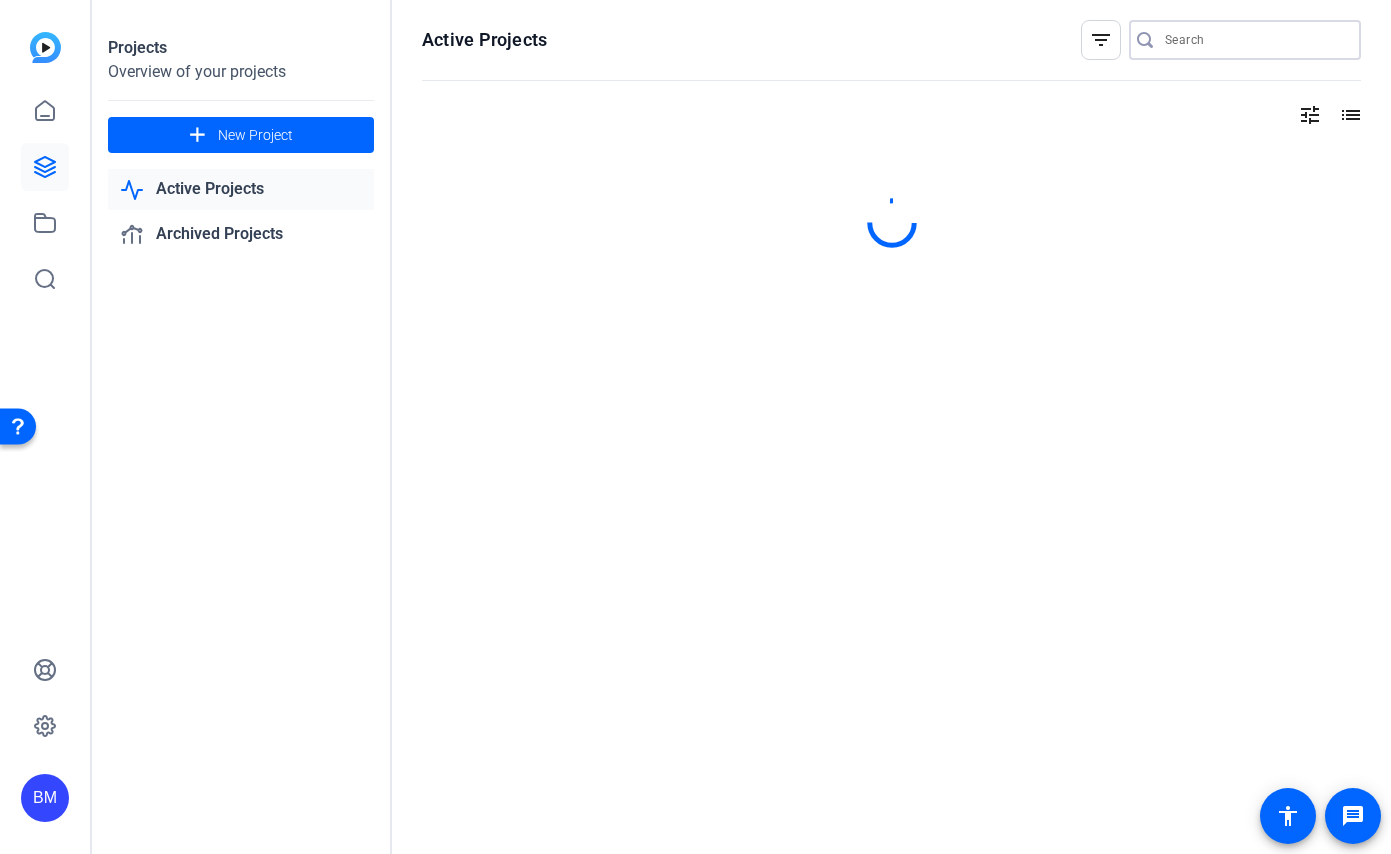 click at bounding box center [1255, 40] 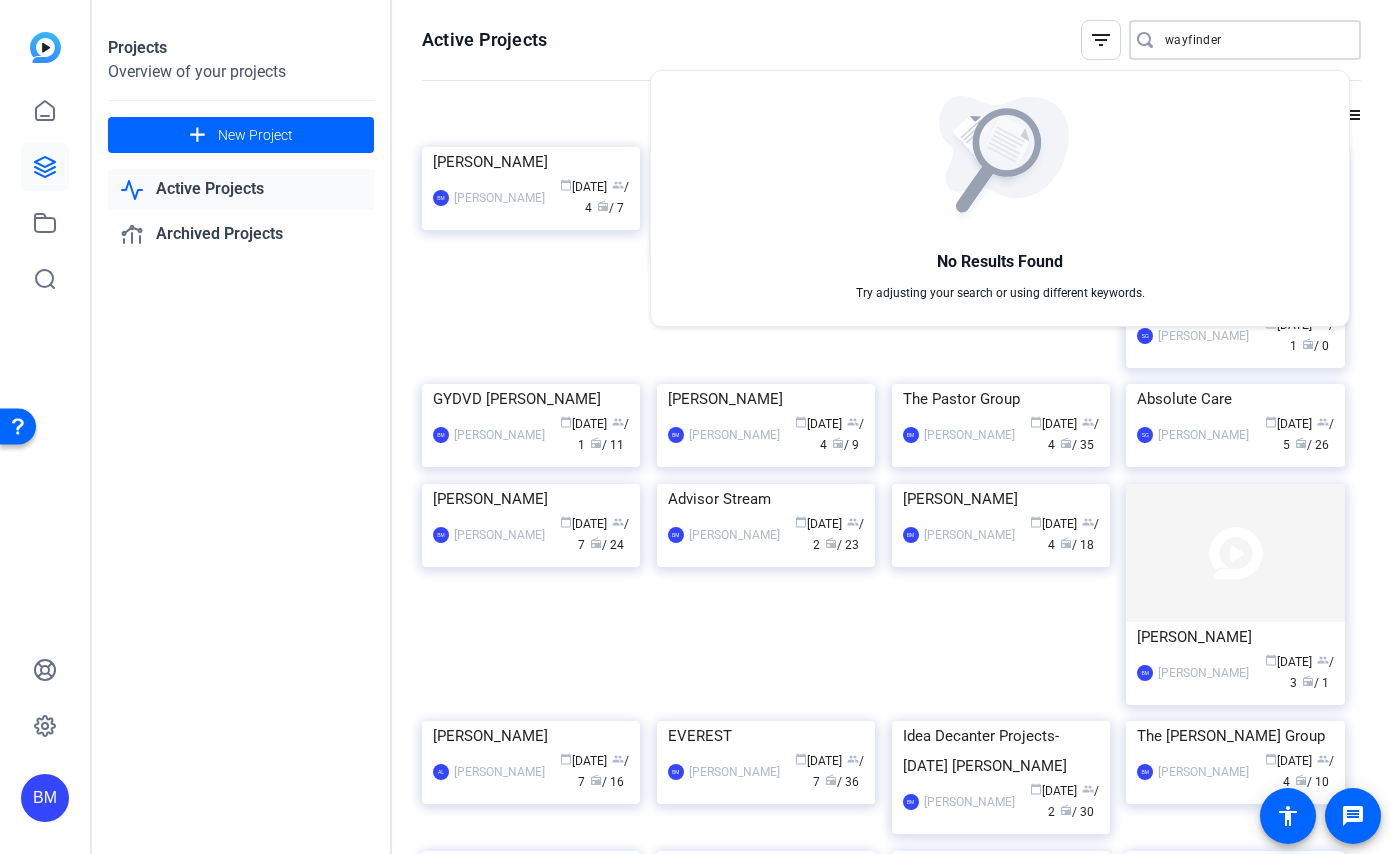 type on "wayfinder" 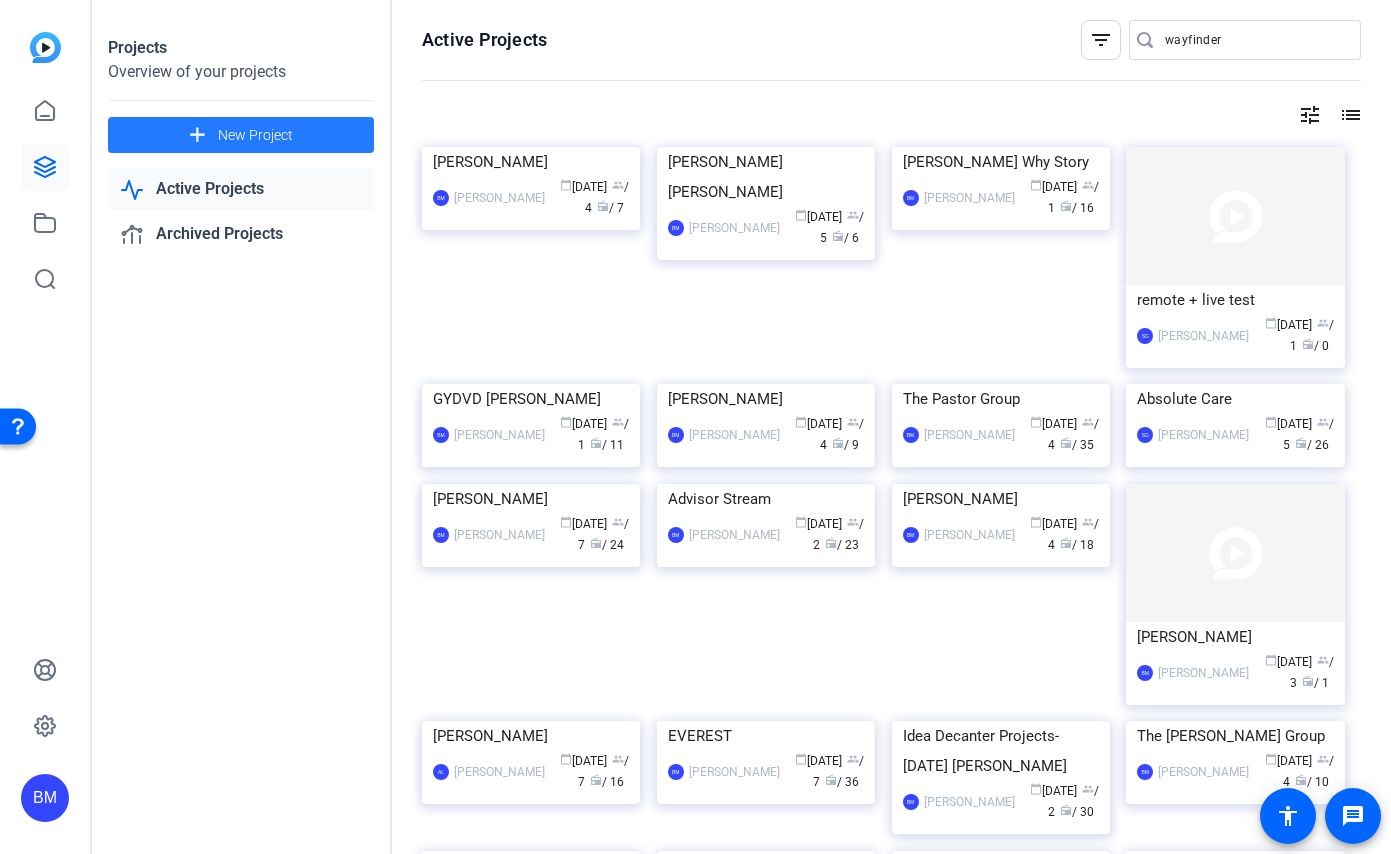 click 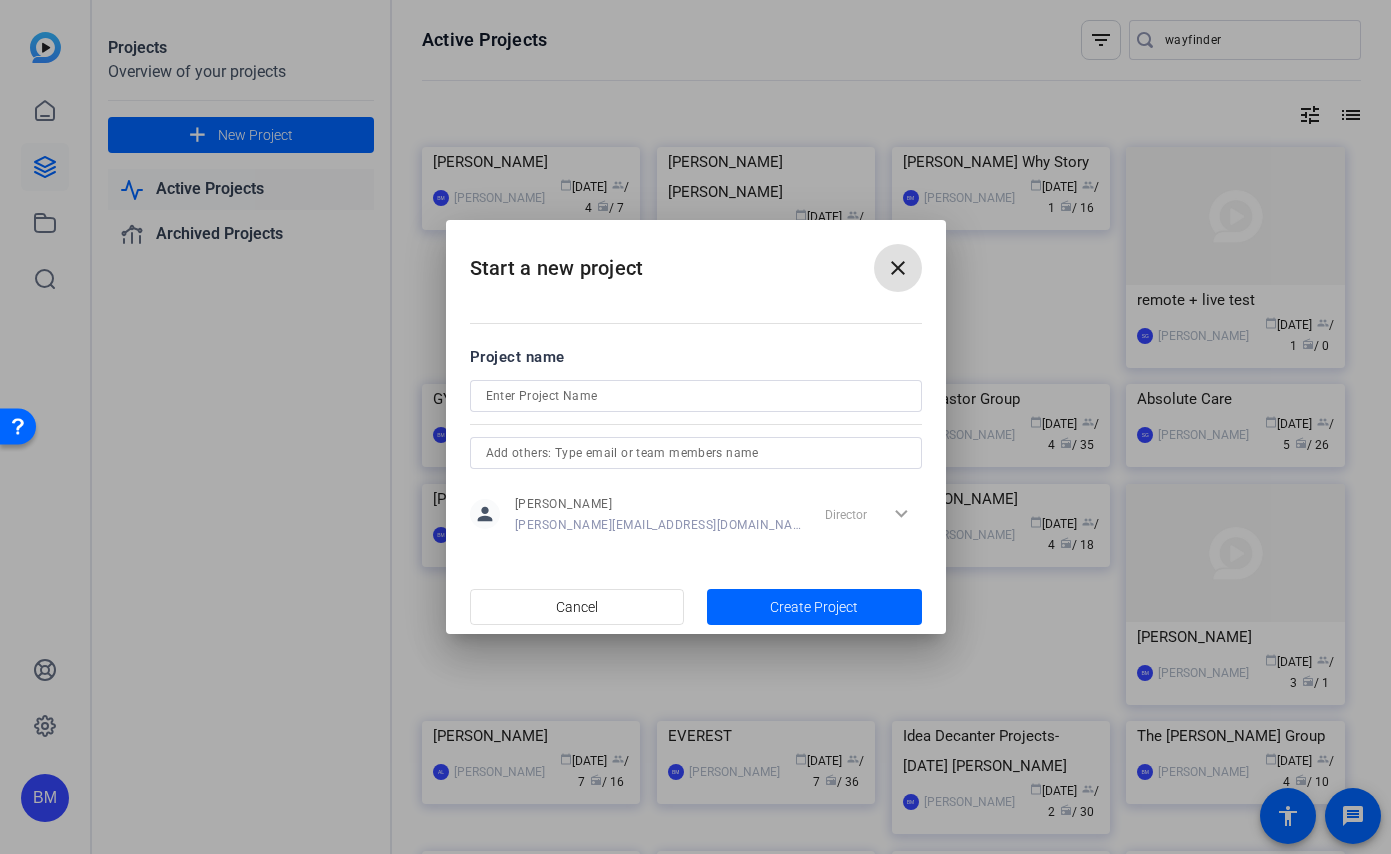 click at bounding box center (696, 396) 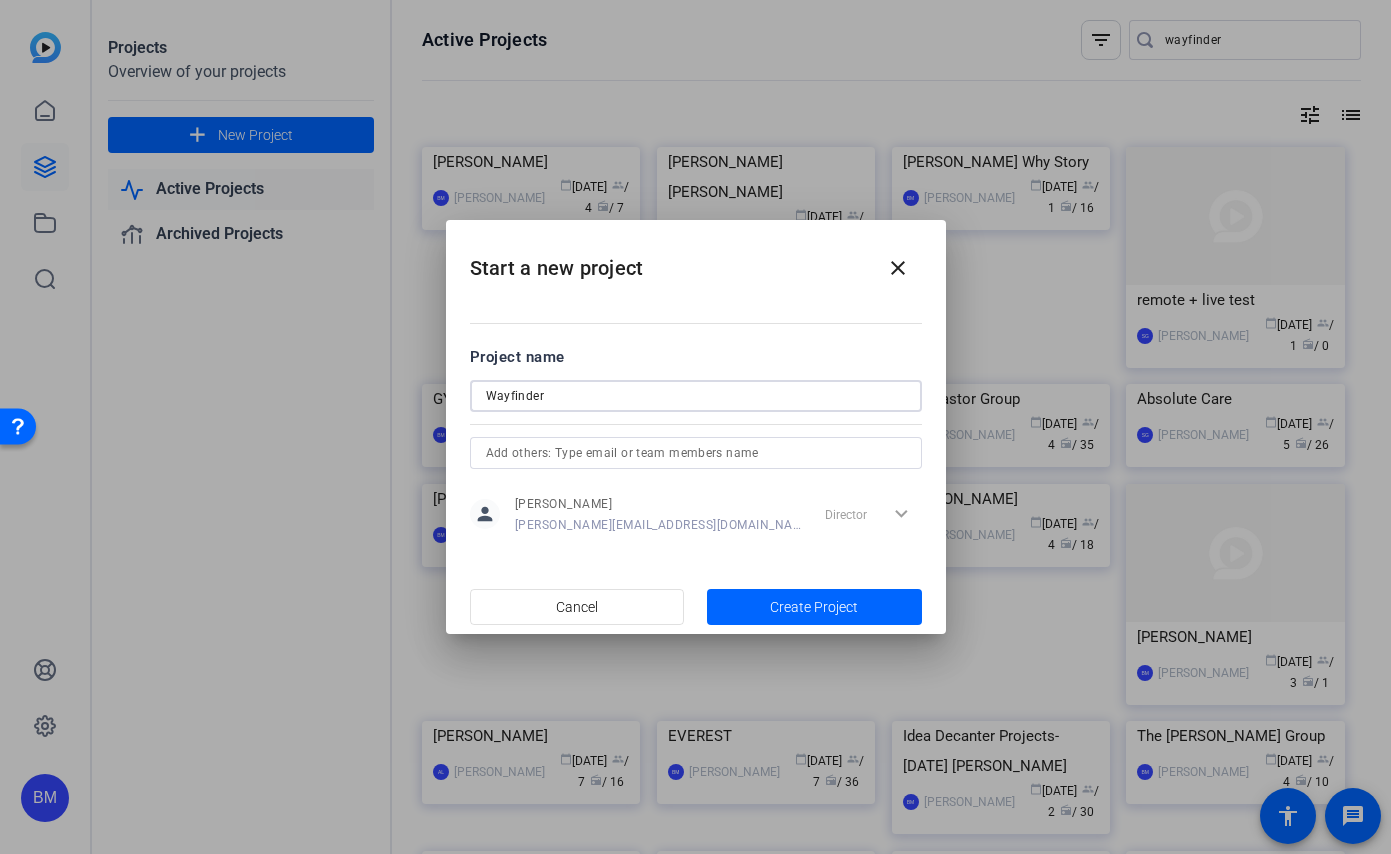 type on "Wayfinder" 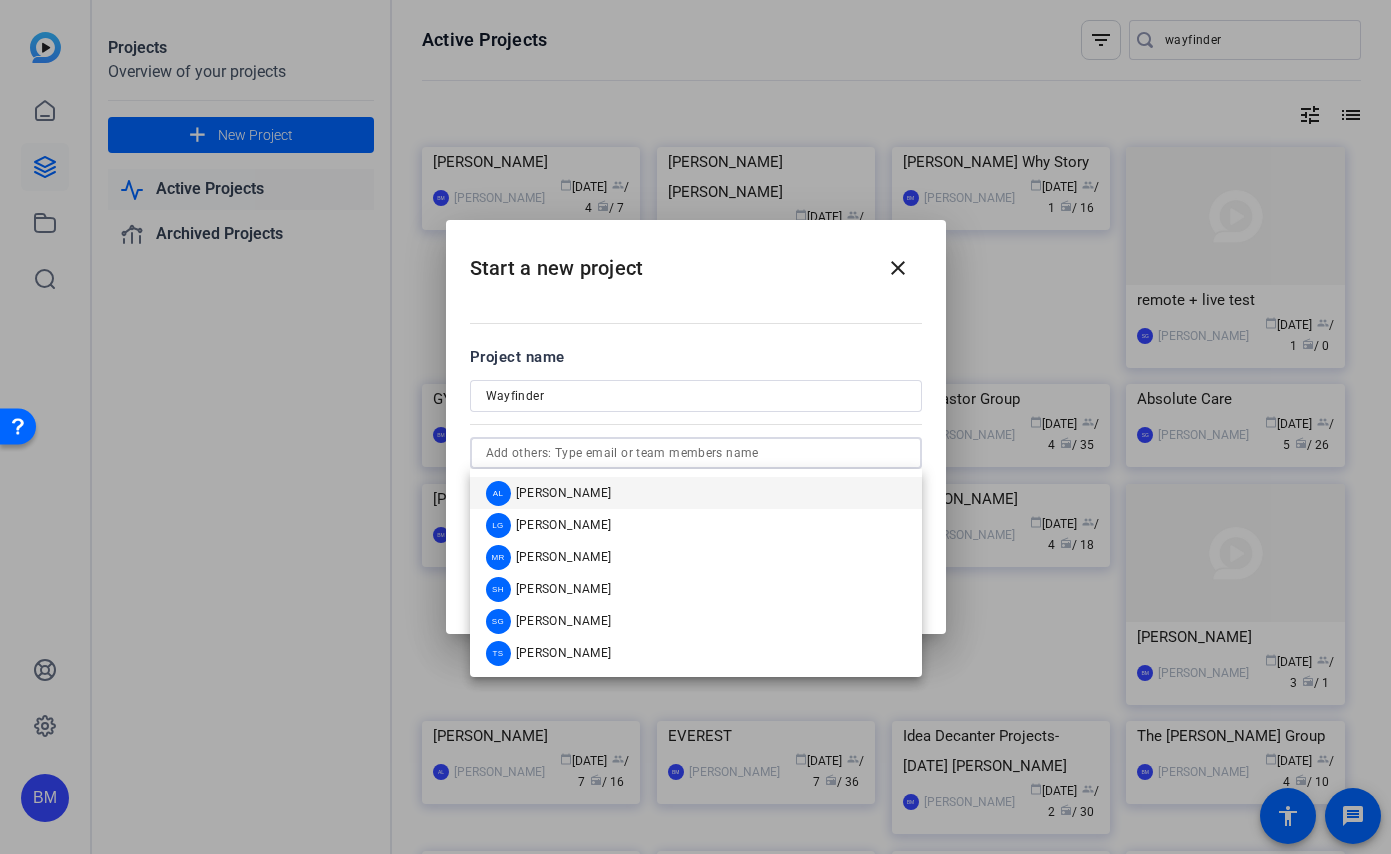 click on "[PERSON_NAME]" at bounding box center (564, 493) 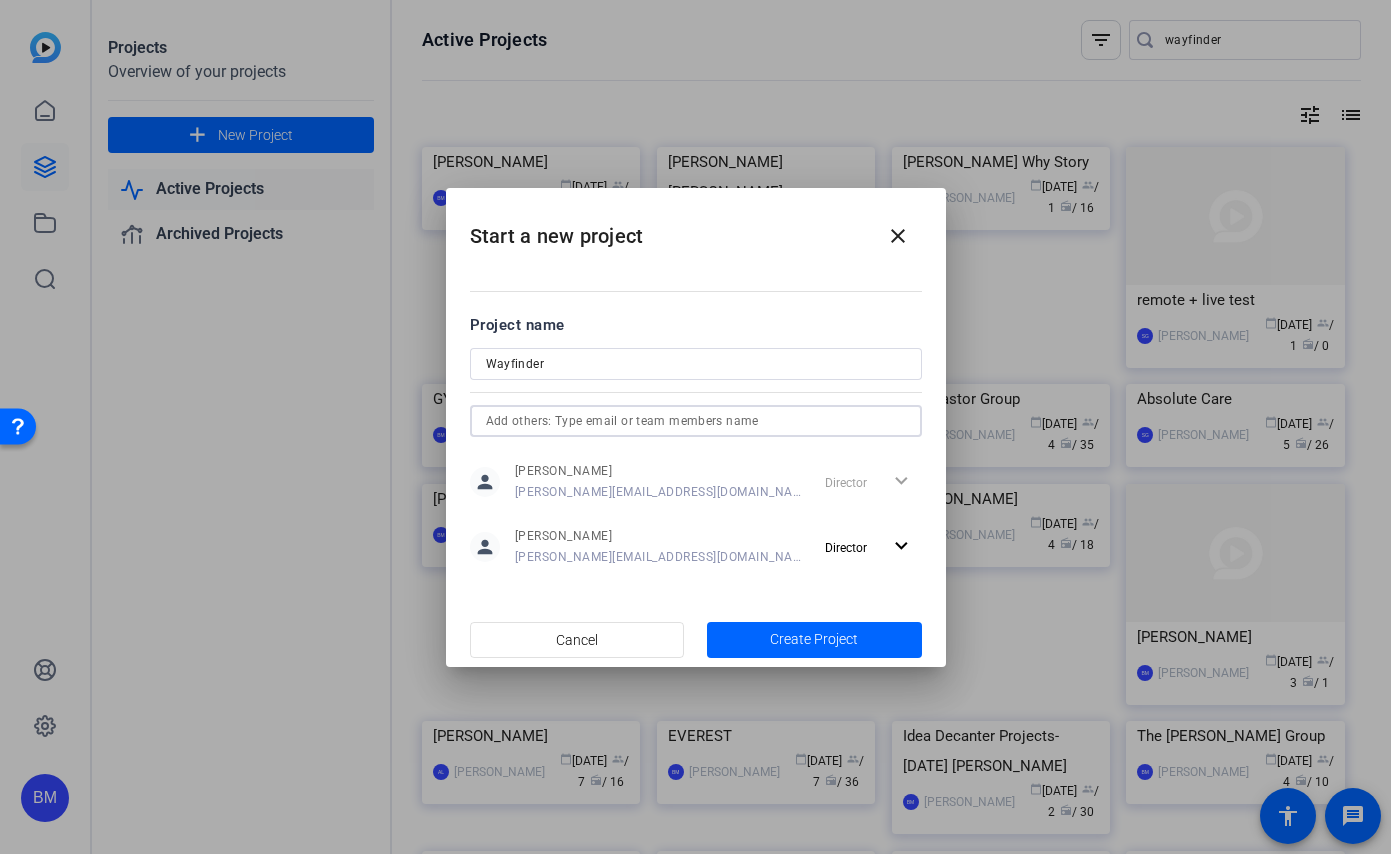 click at bounding box center (696, 421) 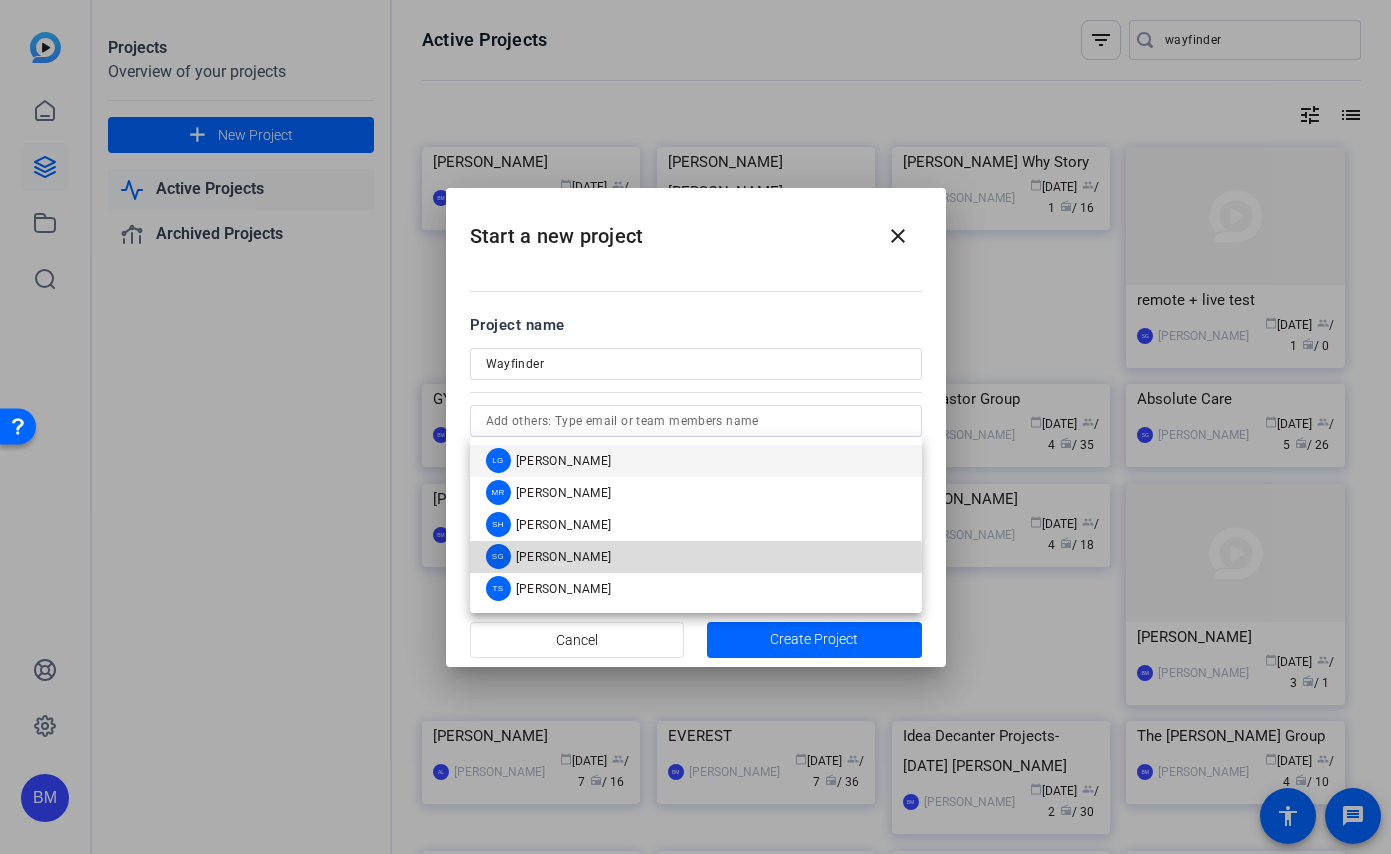 click on "[PERSON_NAME]" at bounding box center [564, 557] 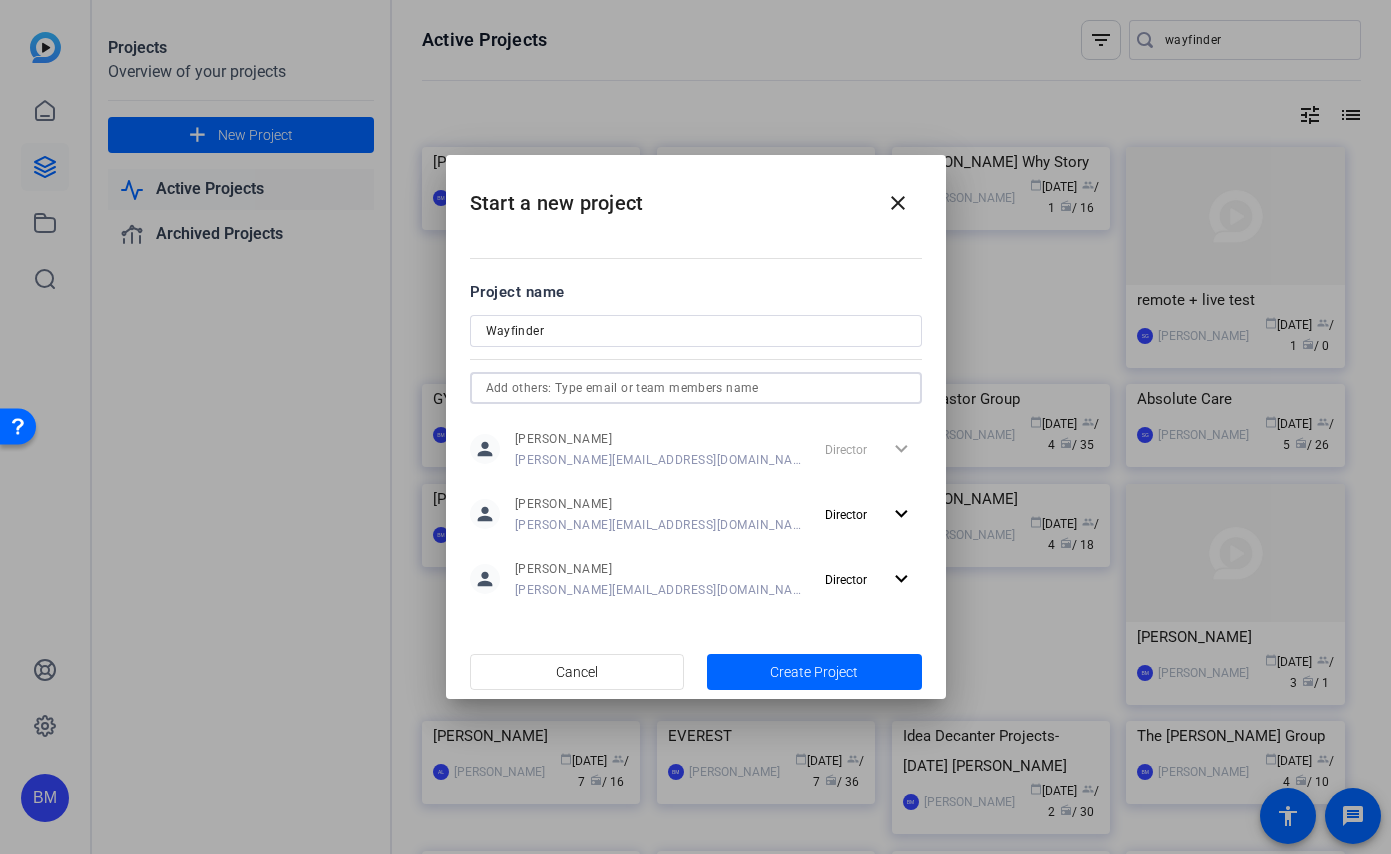 click at bounding box center [696, 388] 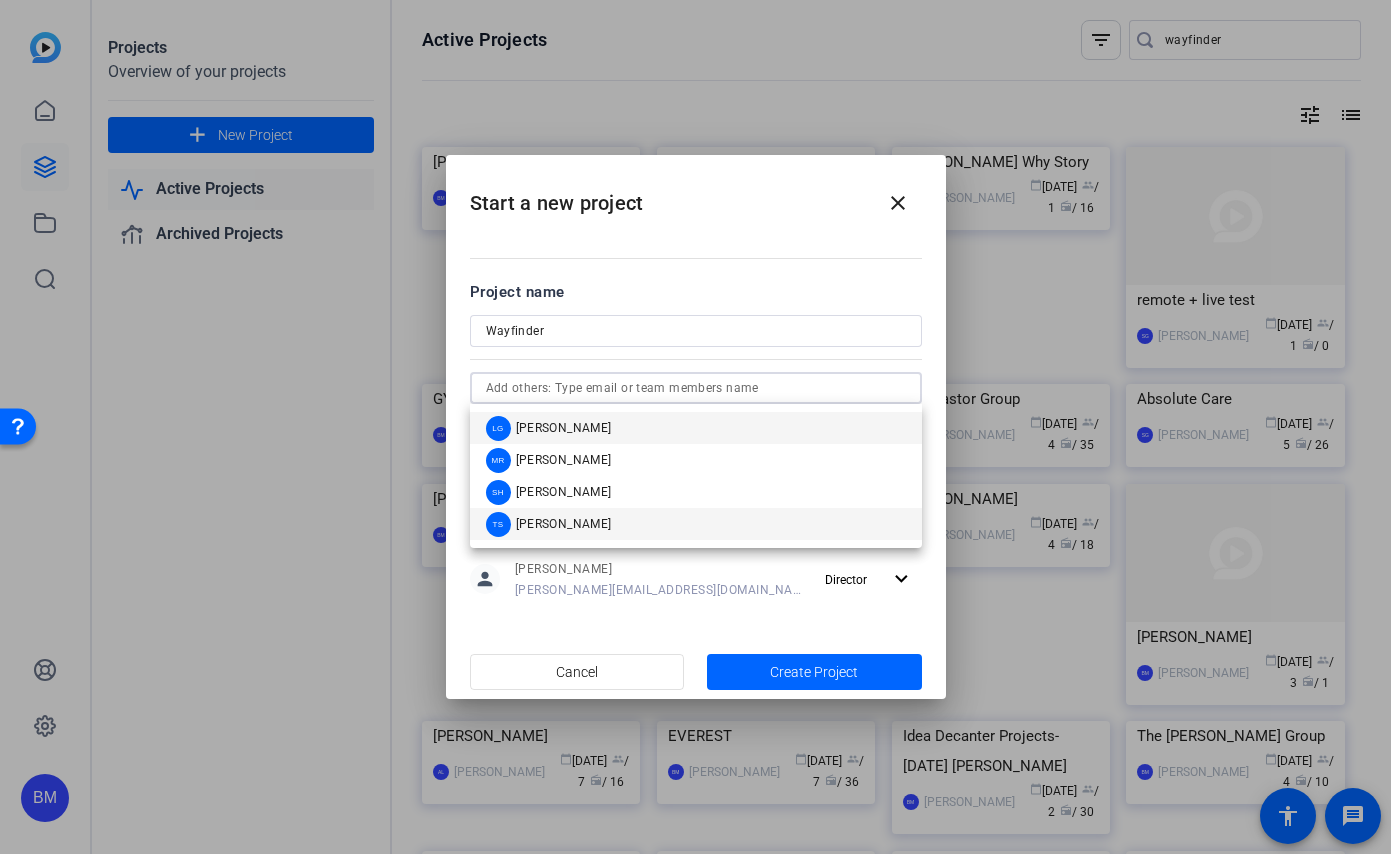 click on "[PERSON_NAME]" at bounding box center [564, 524] 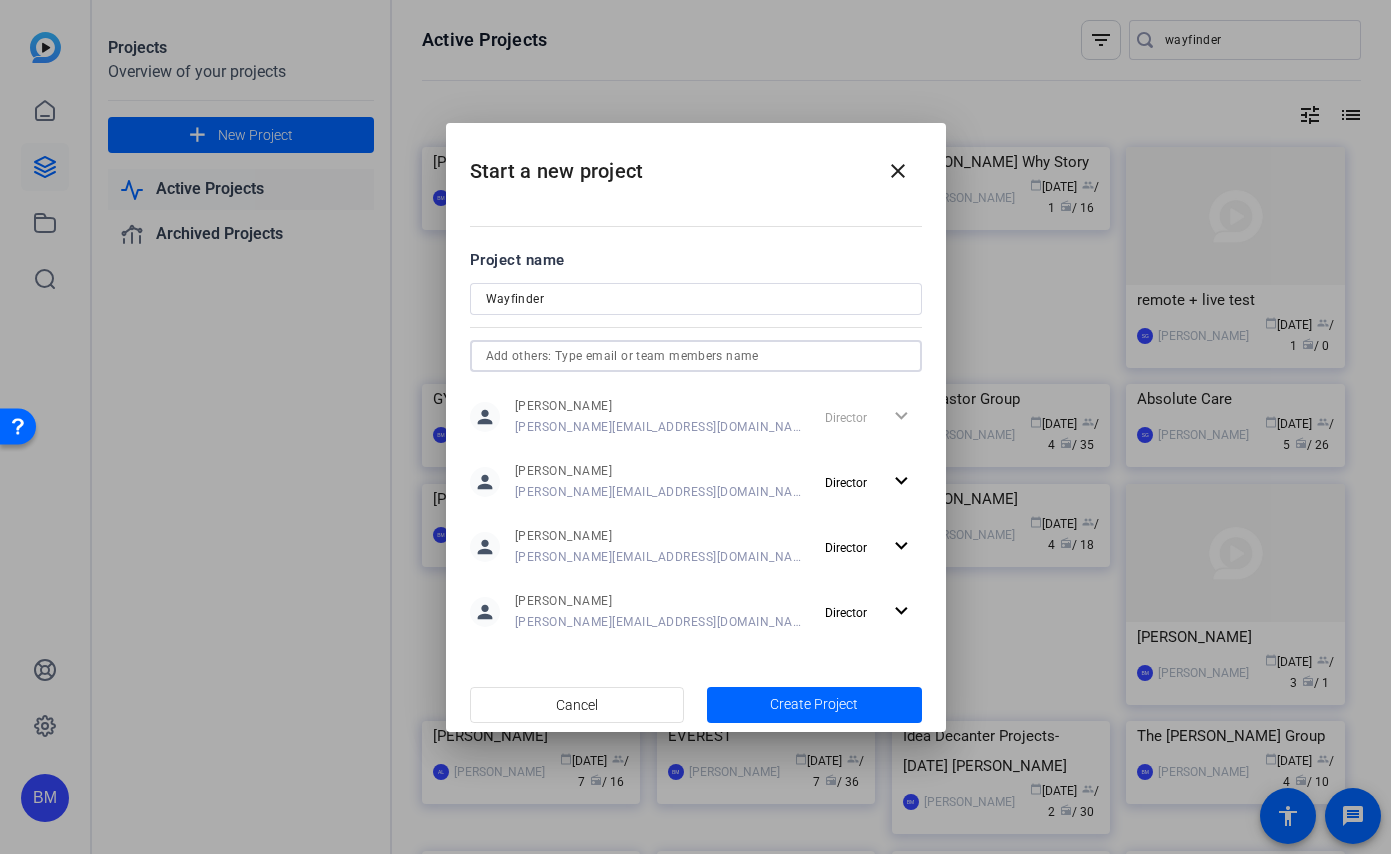 click at bounding box center (696, 356) 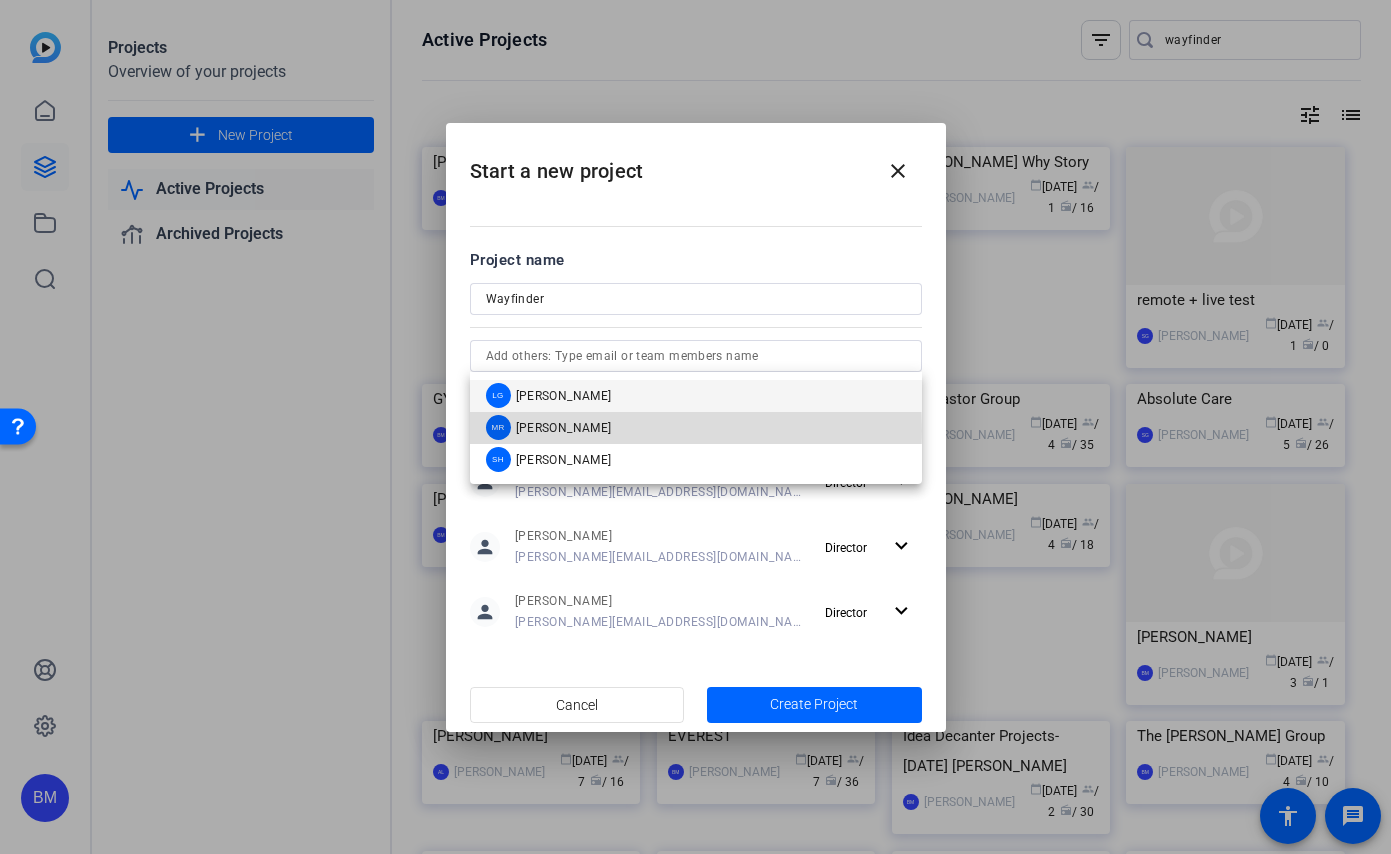 click on "[PERSON_NAME]" at bounding box center (564, 428) 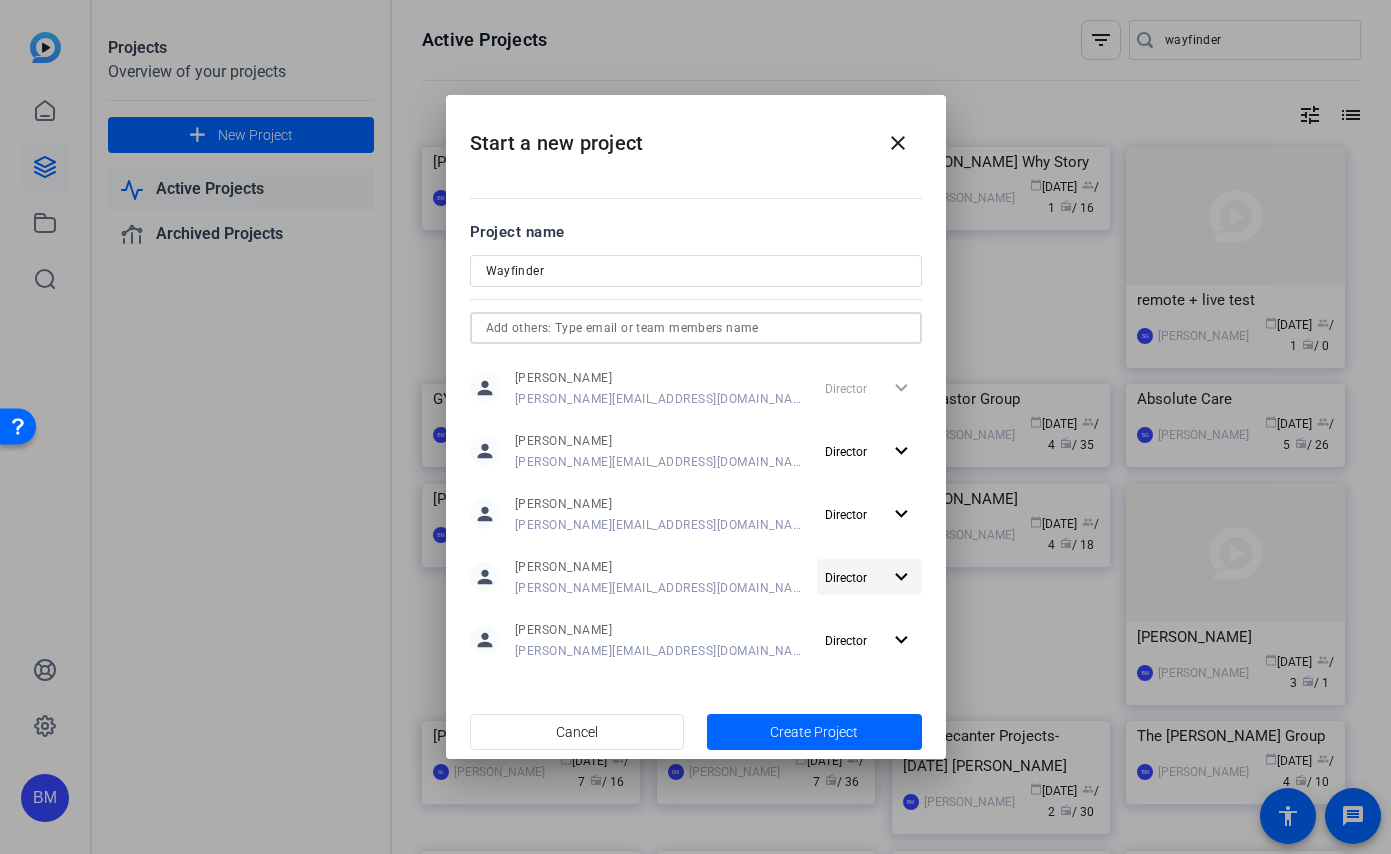 click on "expand_more" 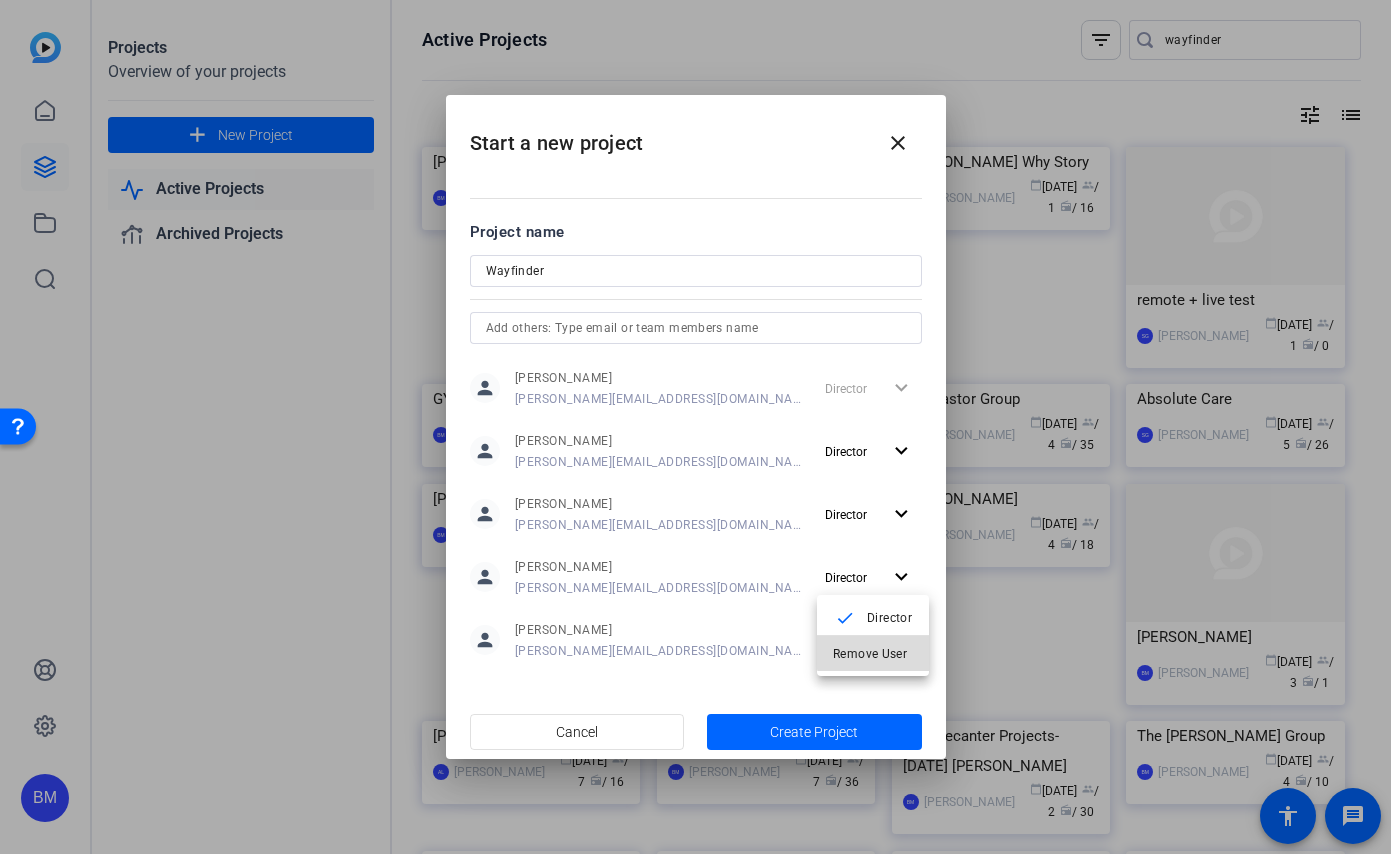 click on "Remove User" at bounding box center [870, 654] 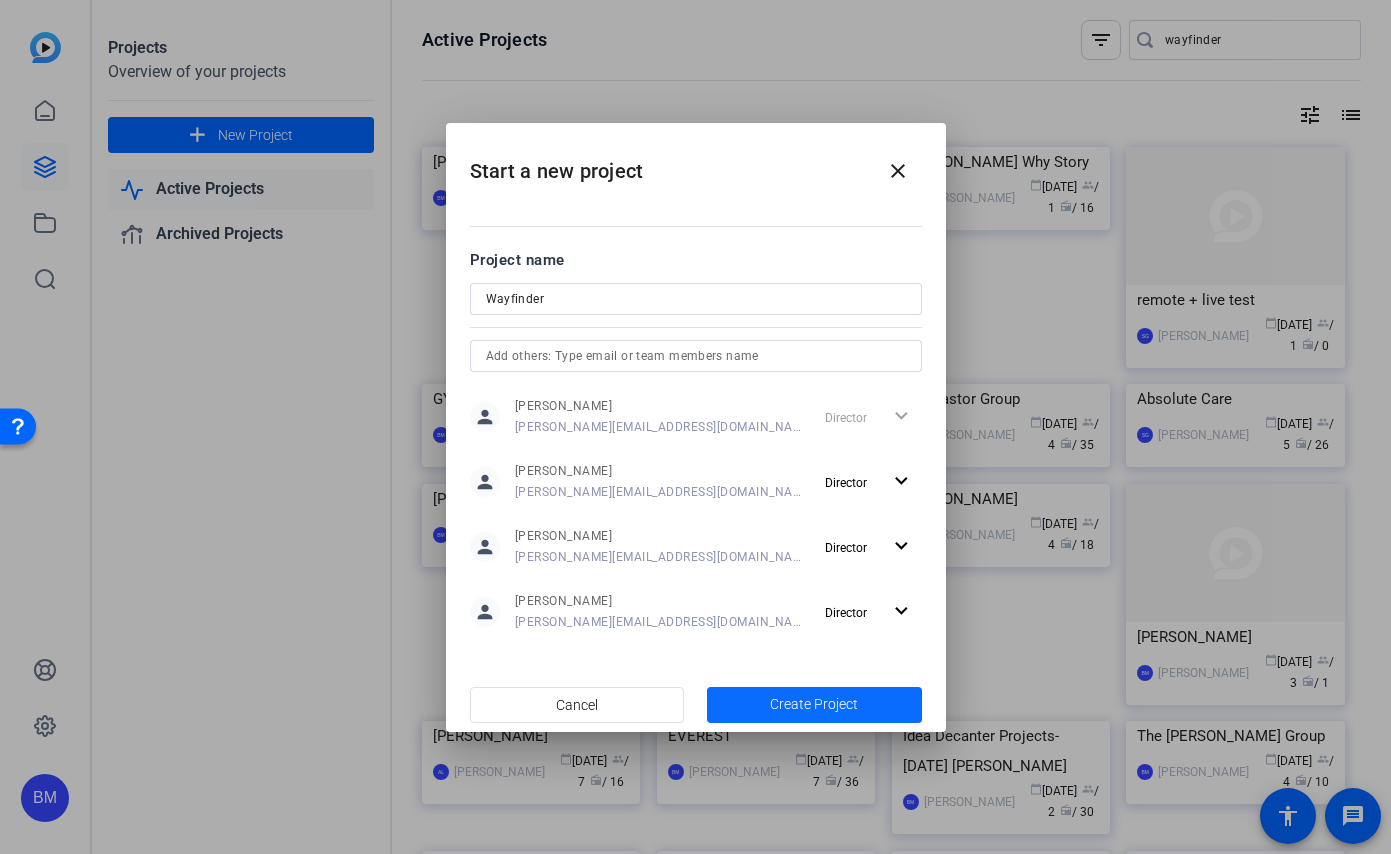 click 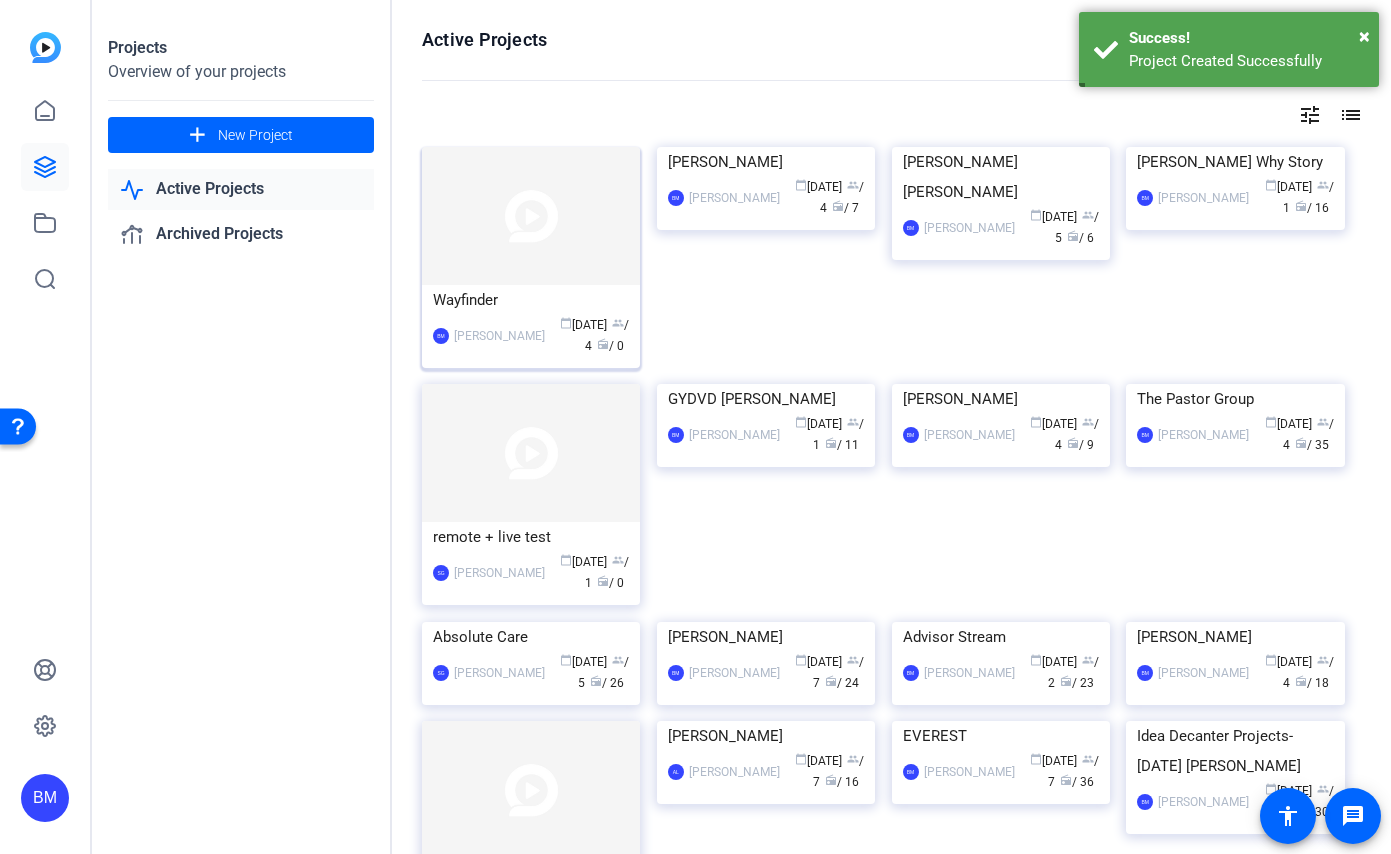 click 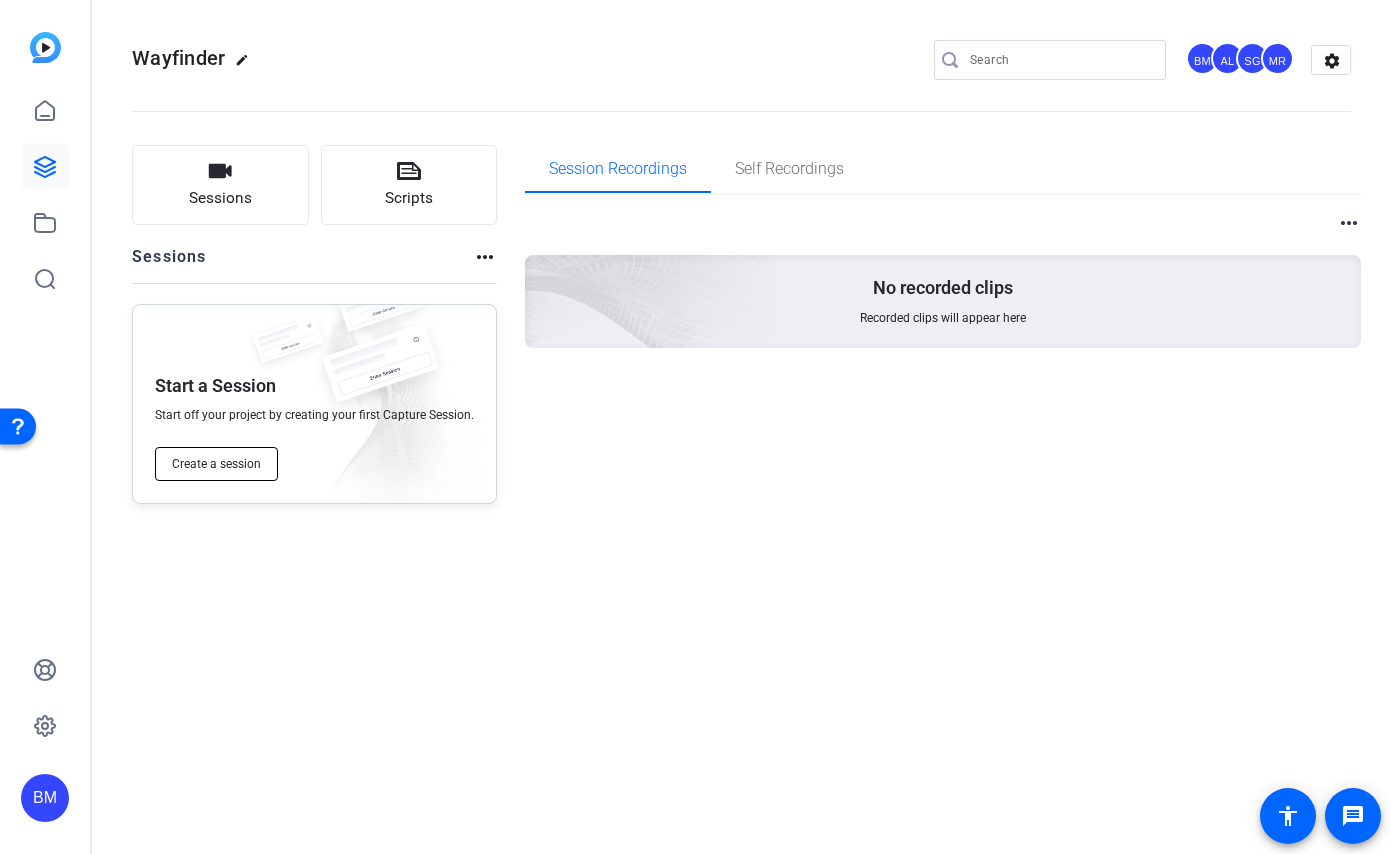 click on "Create a session" 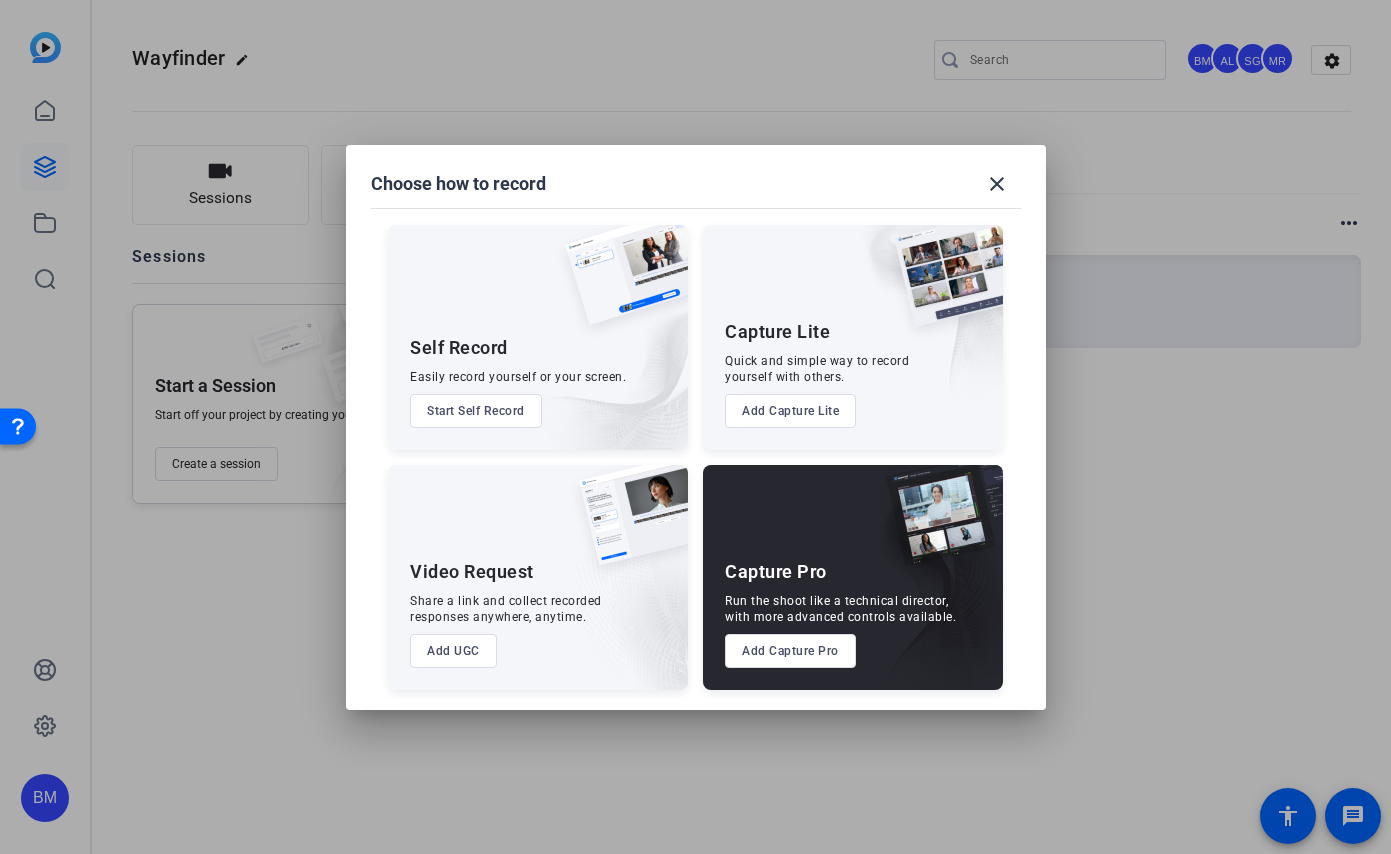 click on "Add Capture Pro" at bounding box center [790, 651] 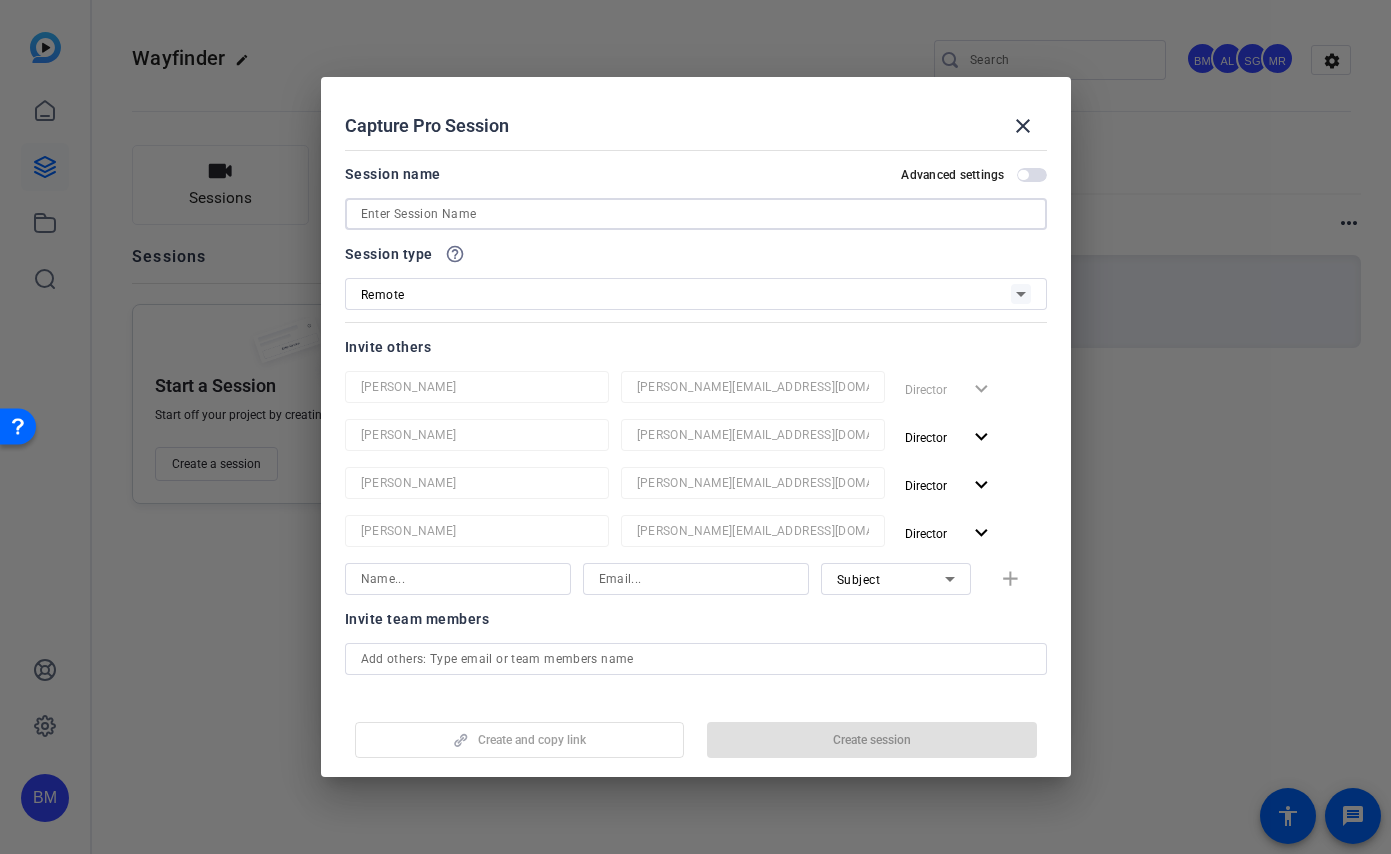 click at bounding box center (696, 214) 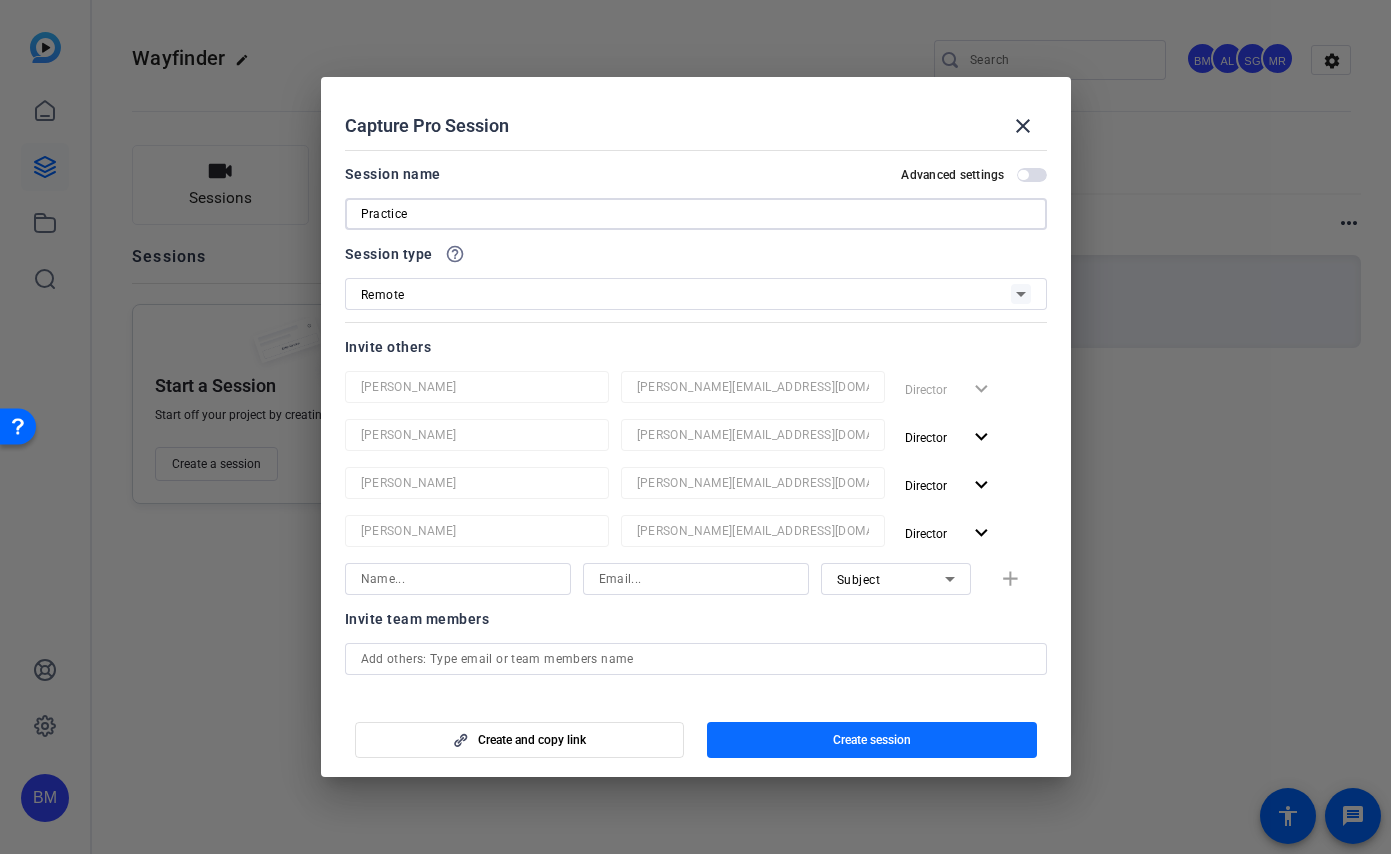 type on "Practice" 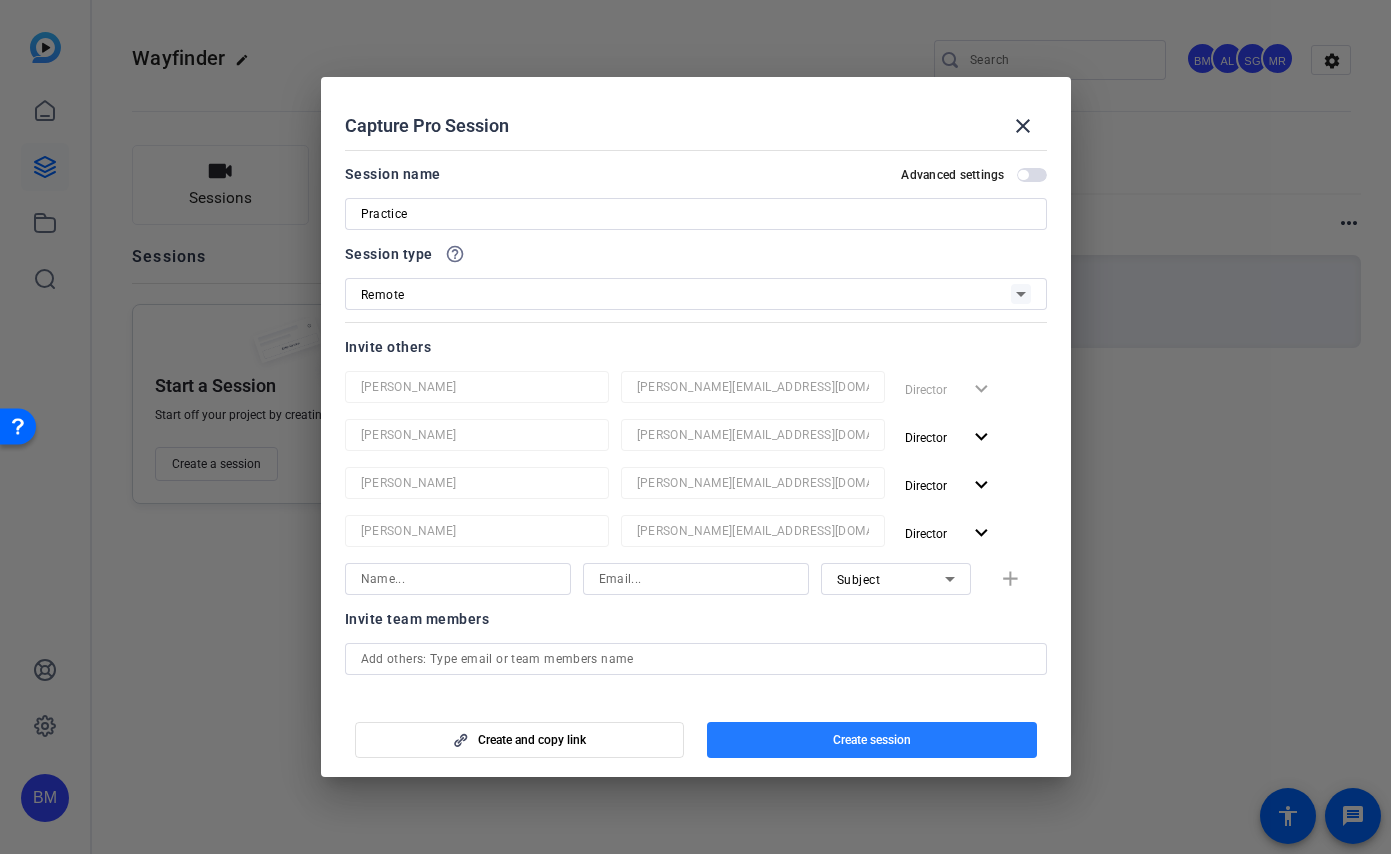 click 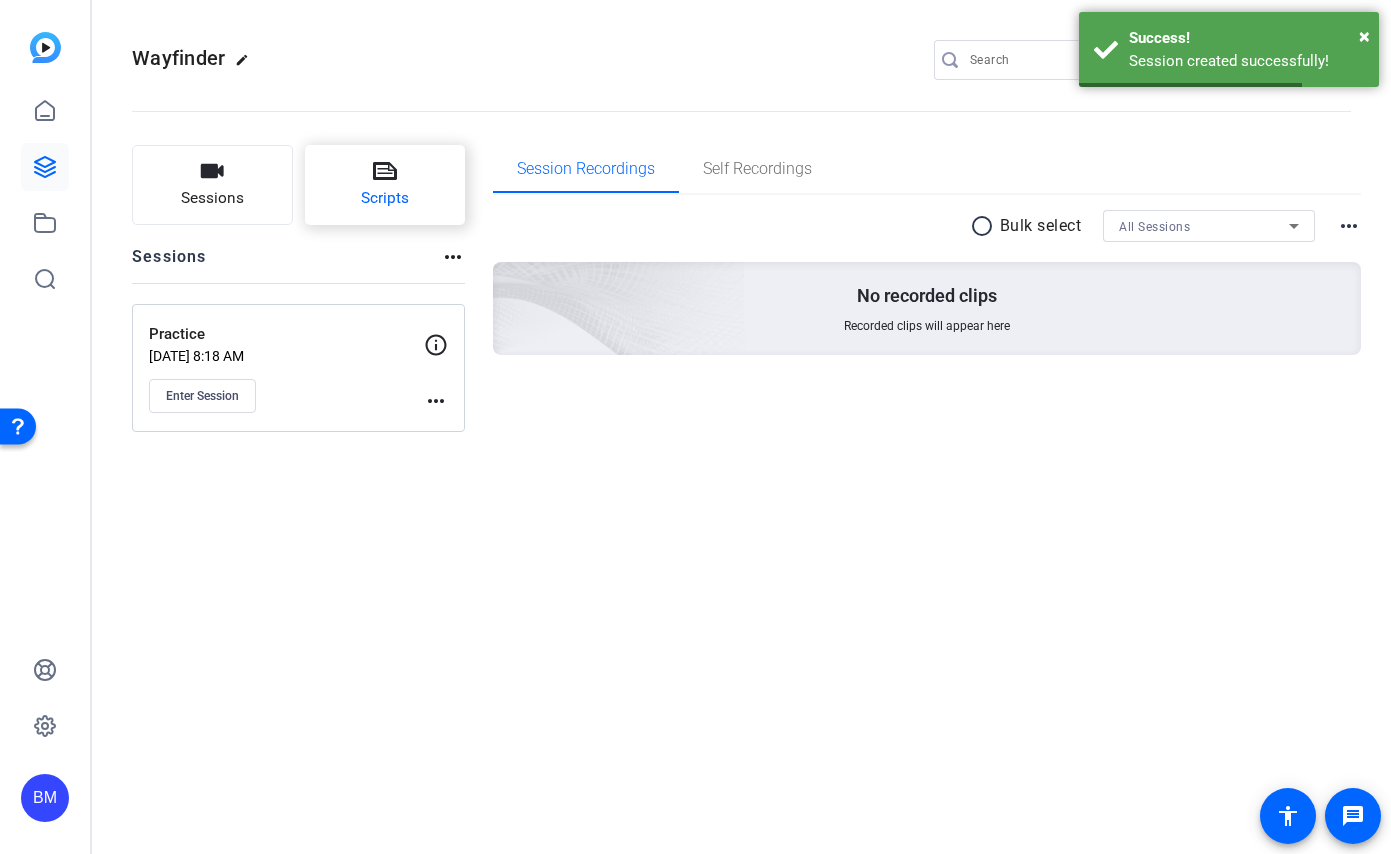 click on "Scripts" 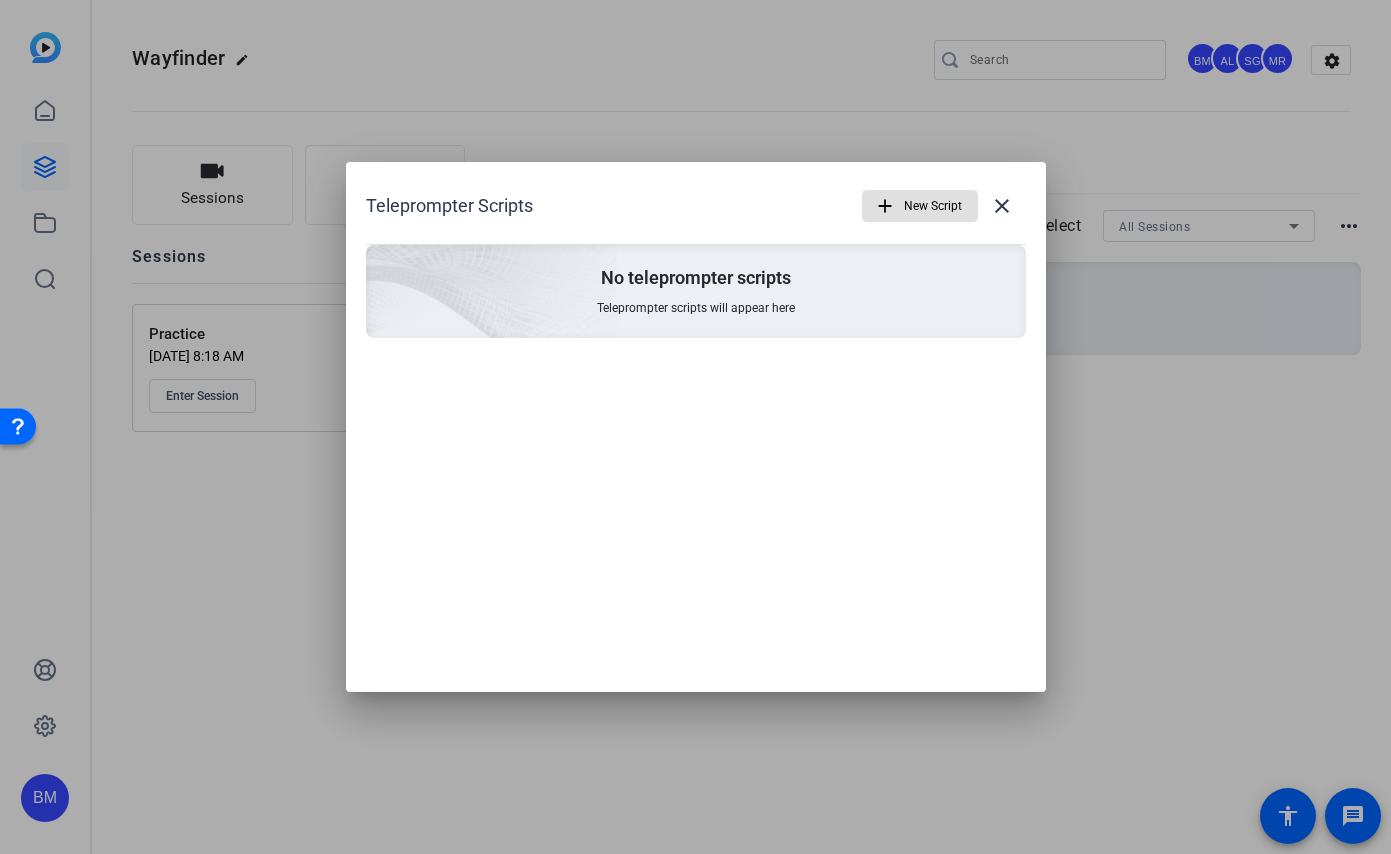 click on "add" at bounding box center [885, 206] 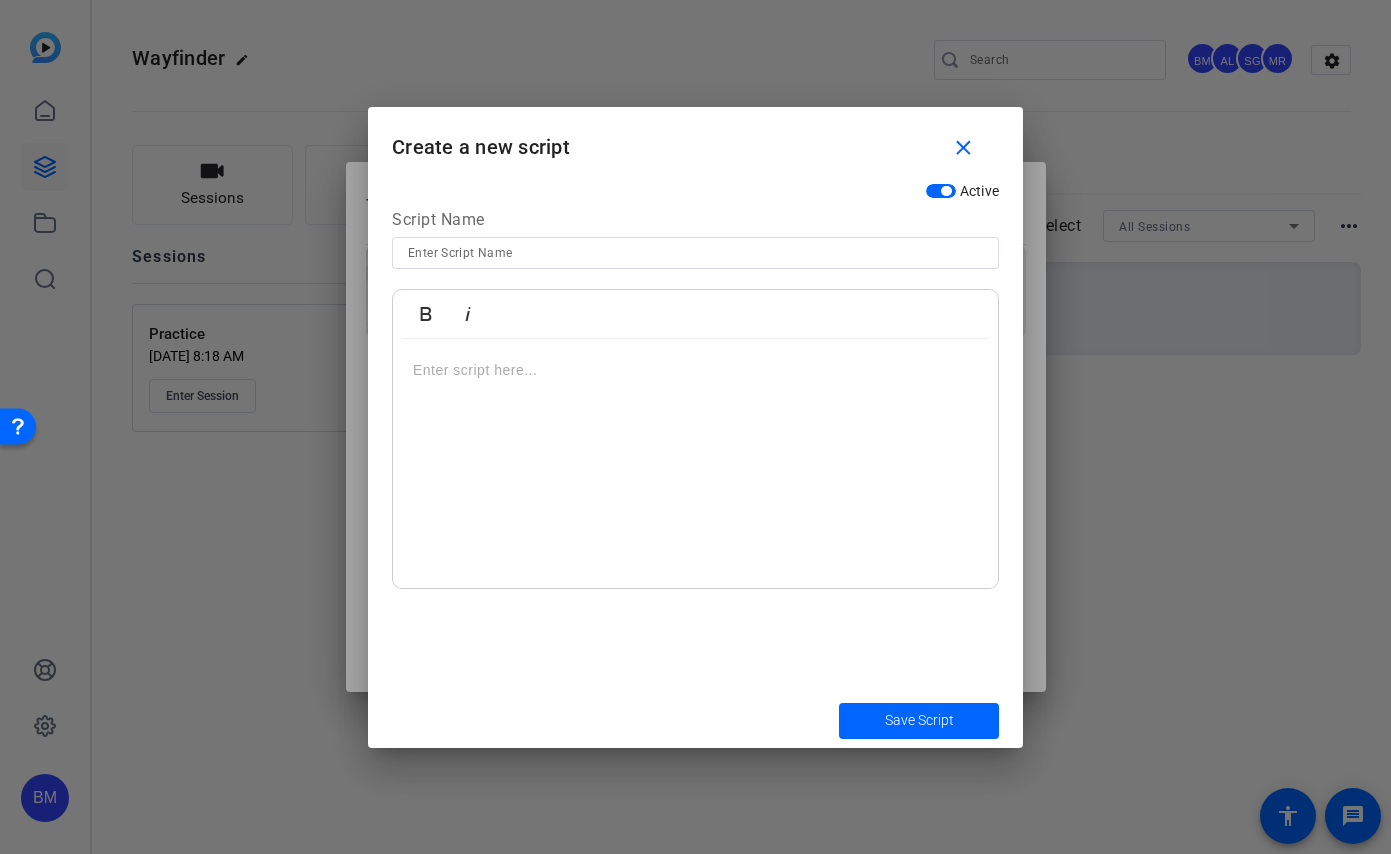 click at bounding box center [695, 464] 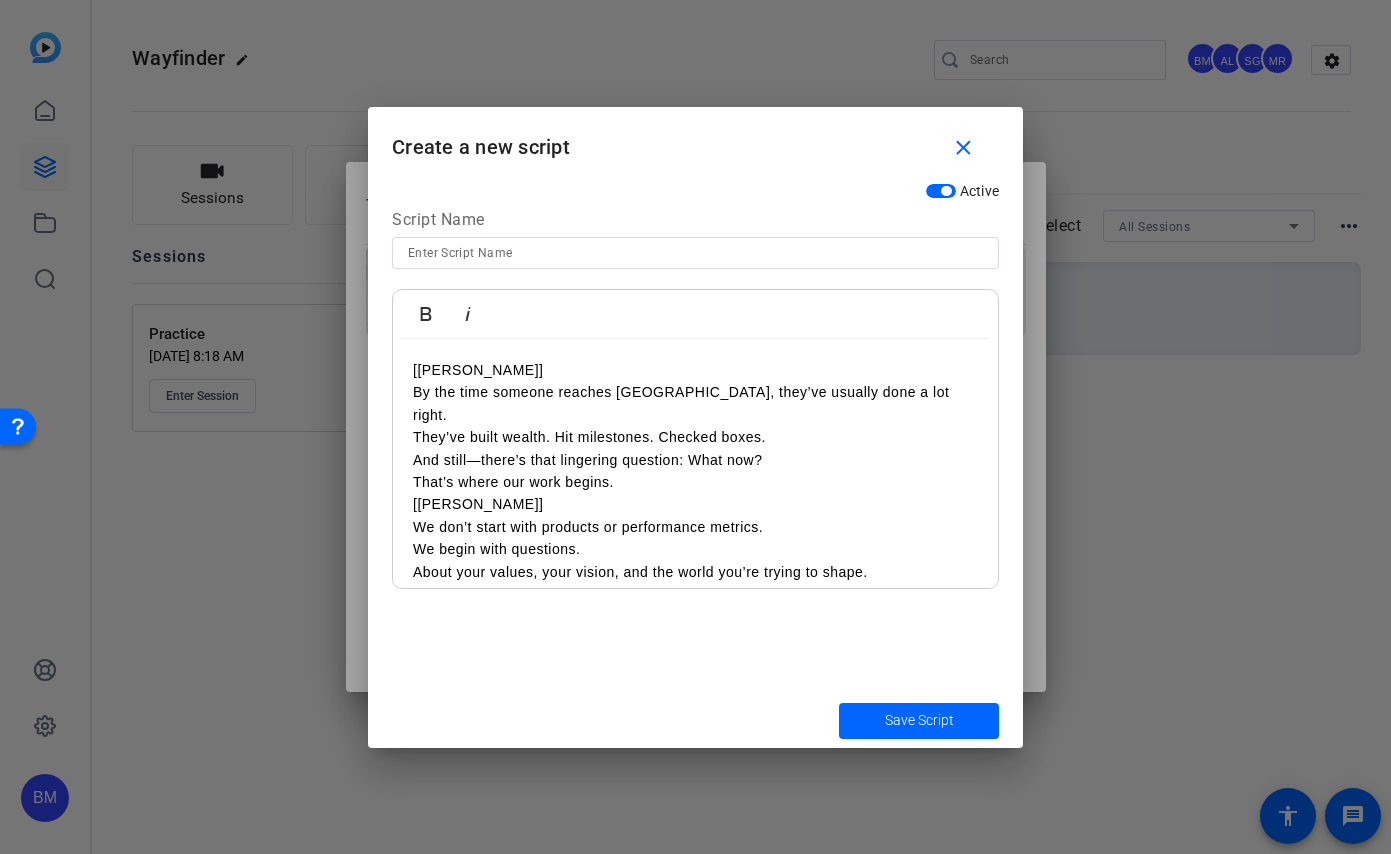 scroll, scrollTop: 599, scrollLeft: 0, axis: vertical 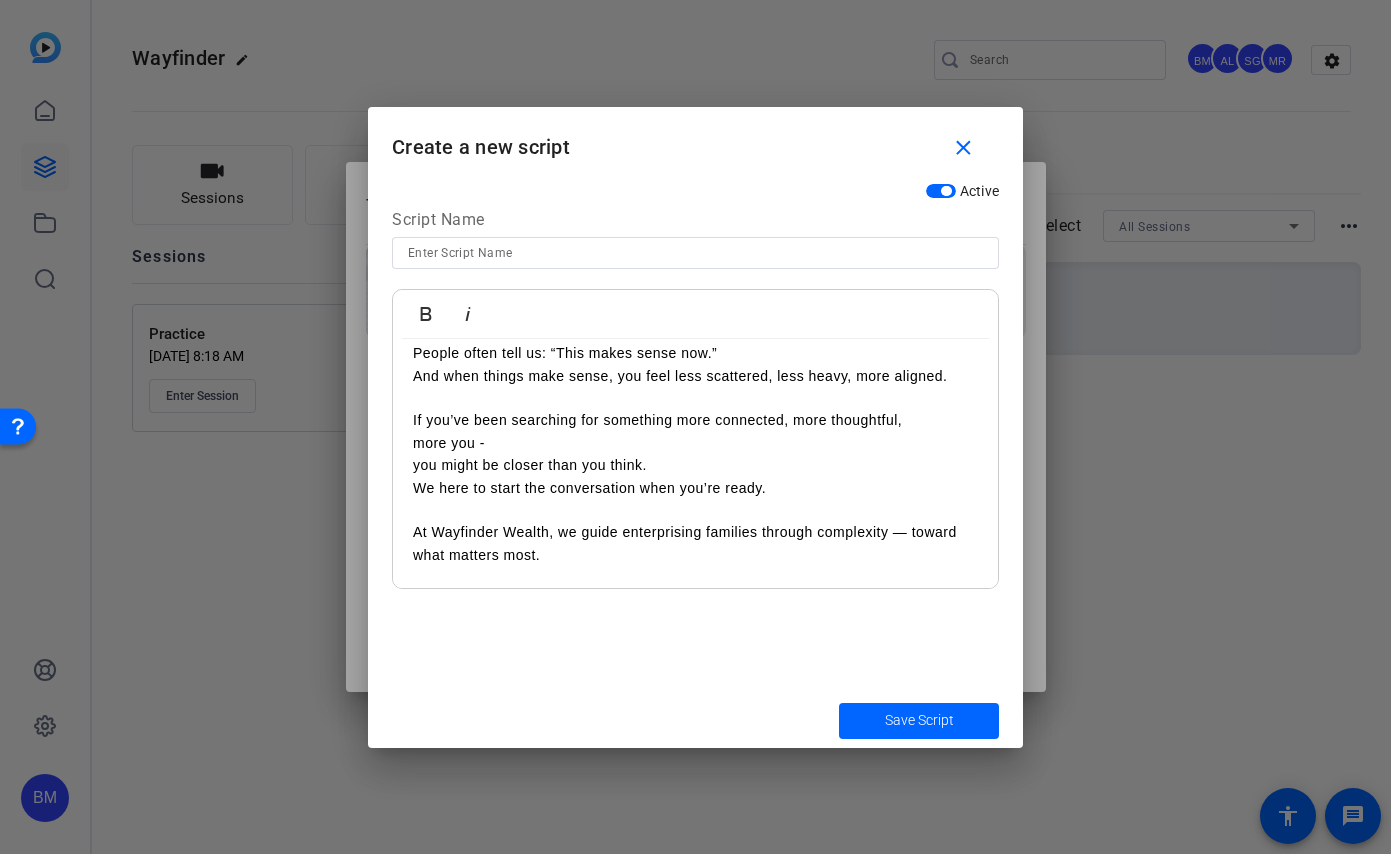 click at bounding box center [695, 253] 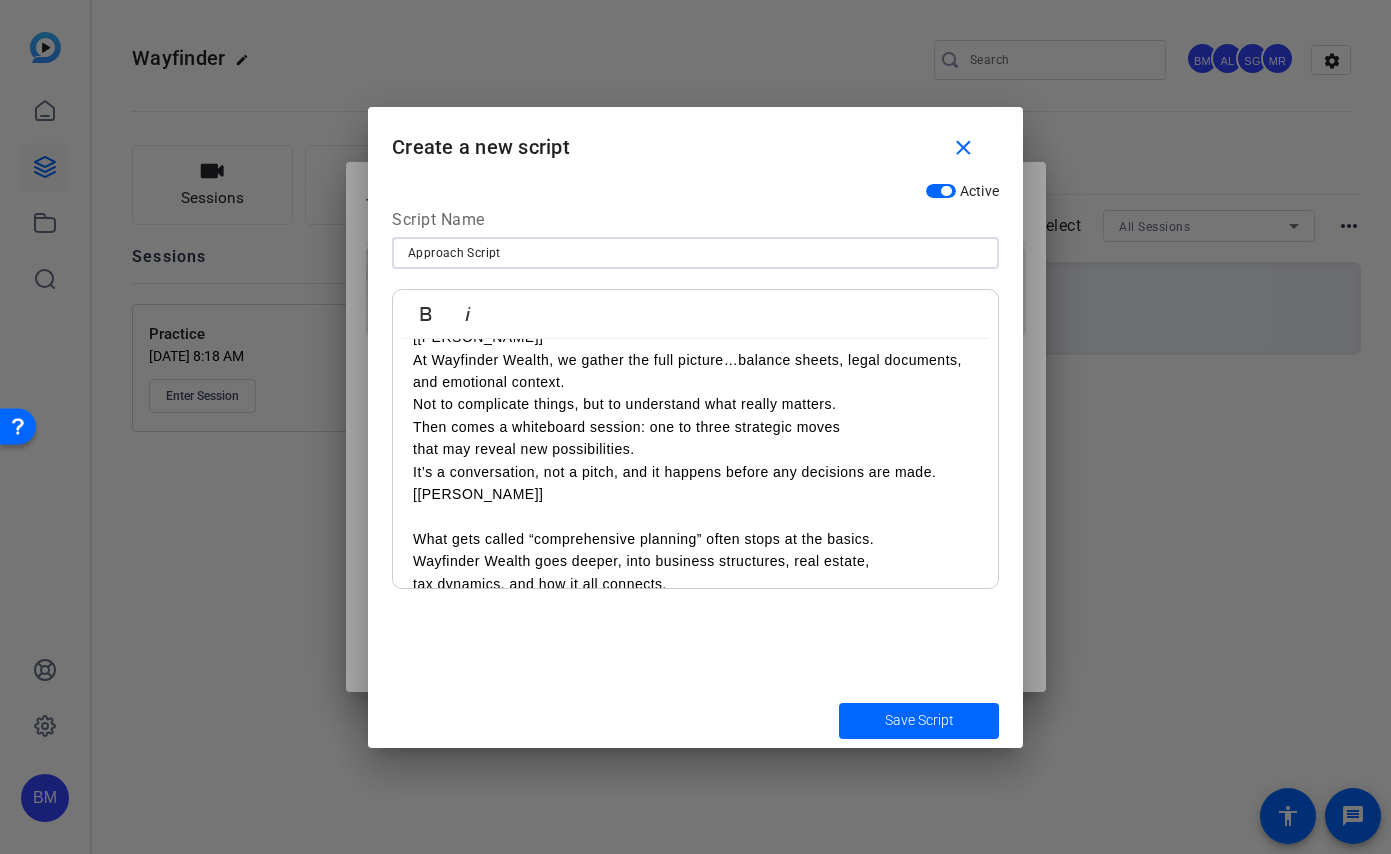 scroll, scrollTop: 0, scrollLeft: 0, axis: both 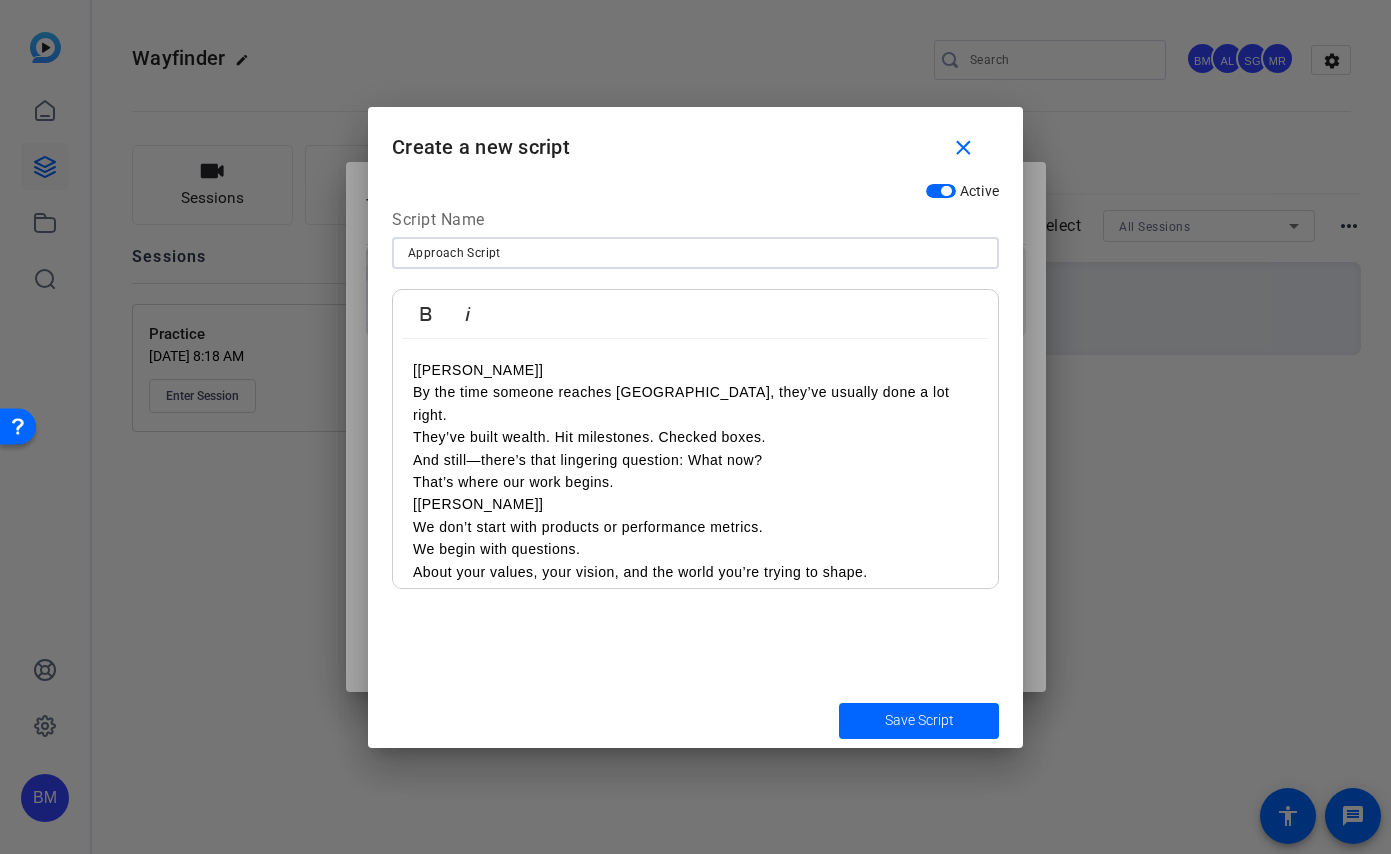 type on "Approach Script" 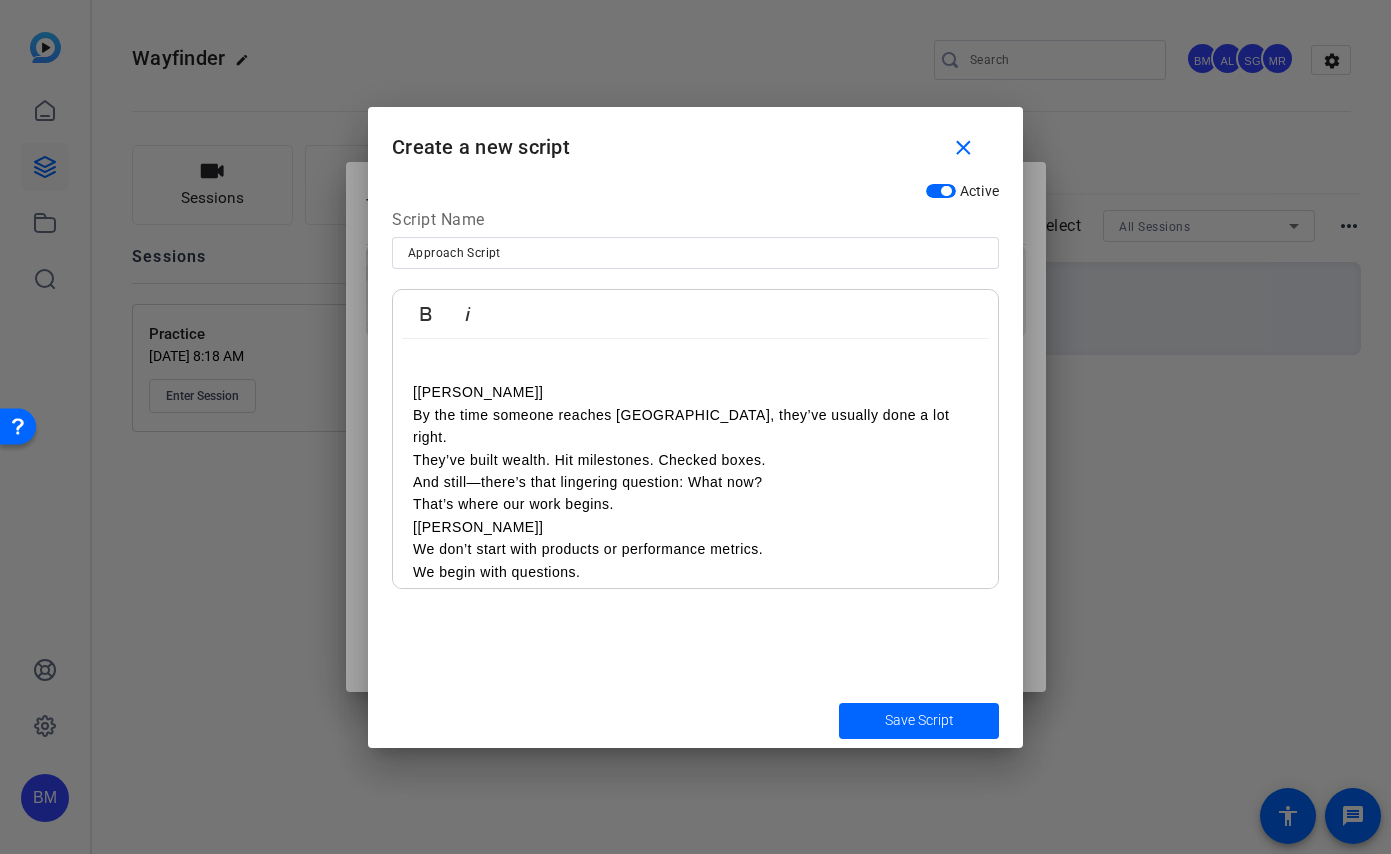 type 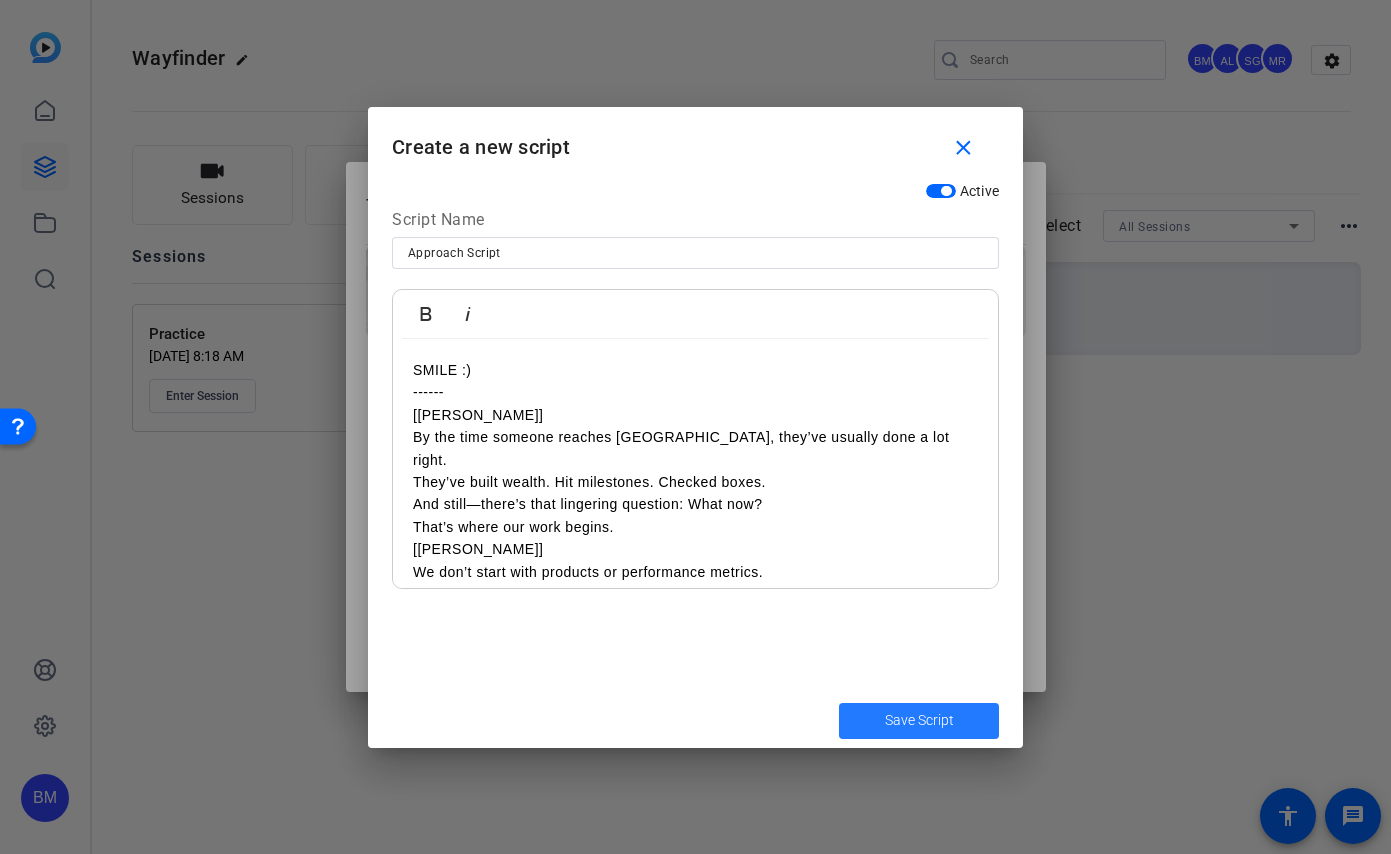 click on "Save Script" at bounding box center [919, 720] 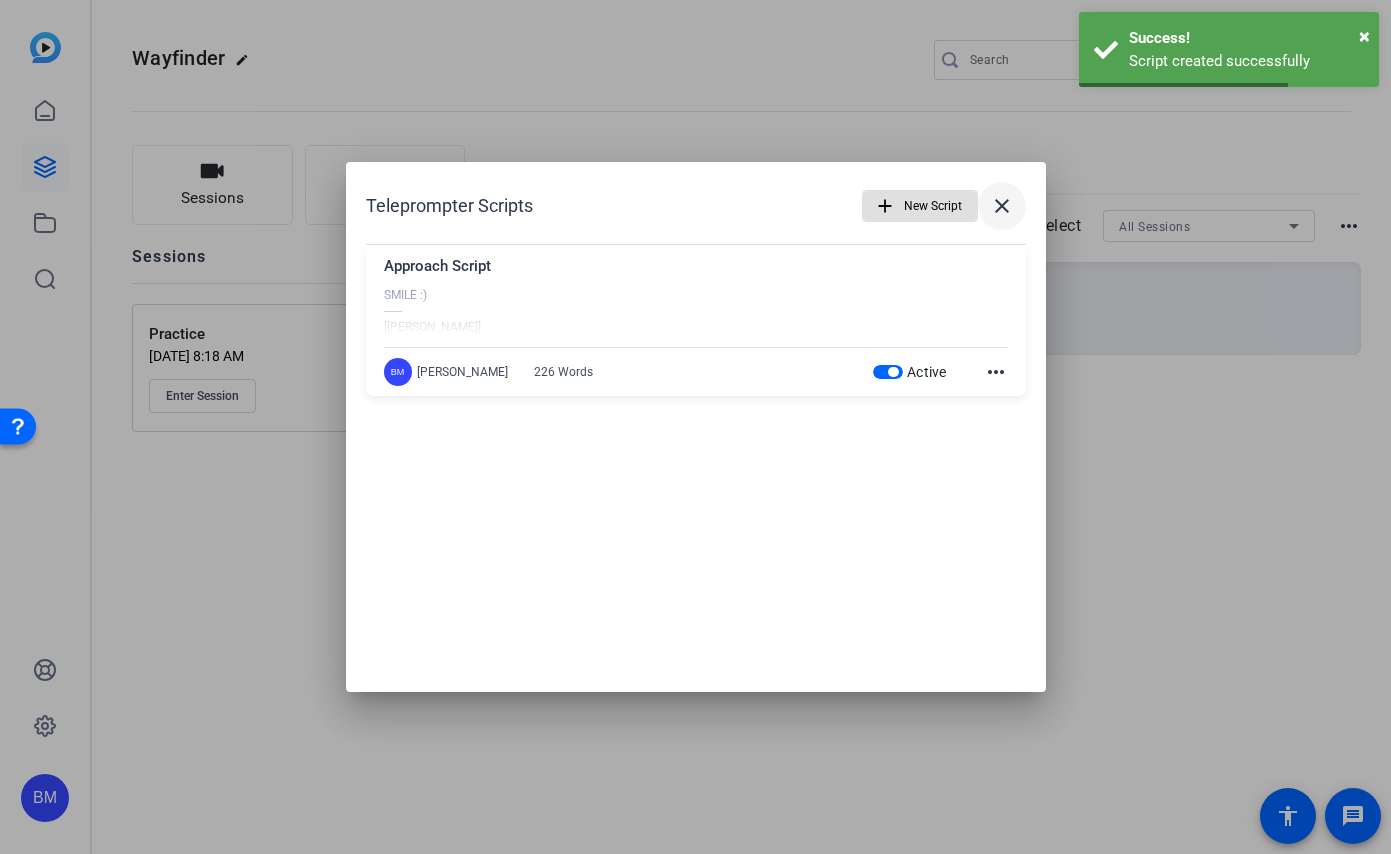 click on "close" at bounding box center (1002, 206) 